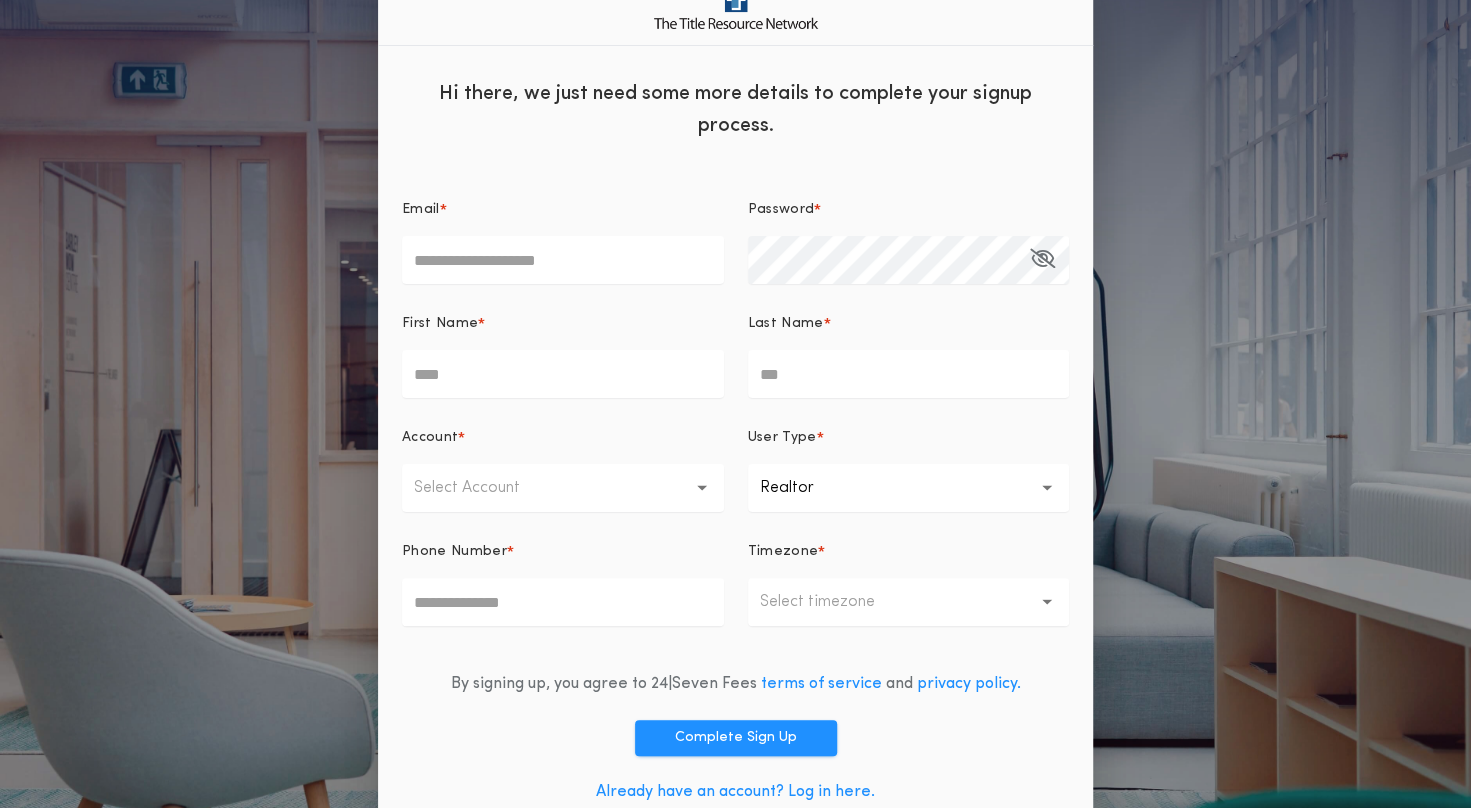 scroll, scrollTop: 70, scrollLeft: 0, axis: vertical 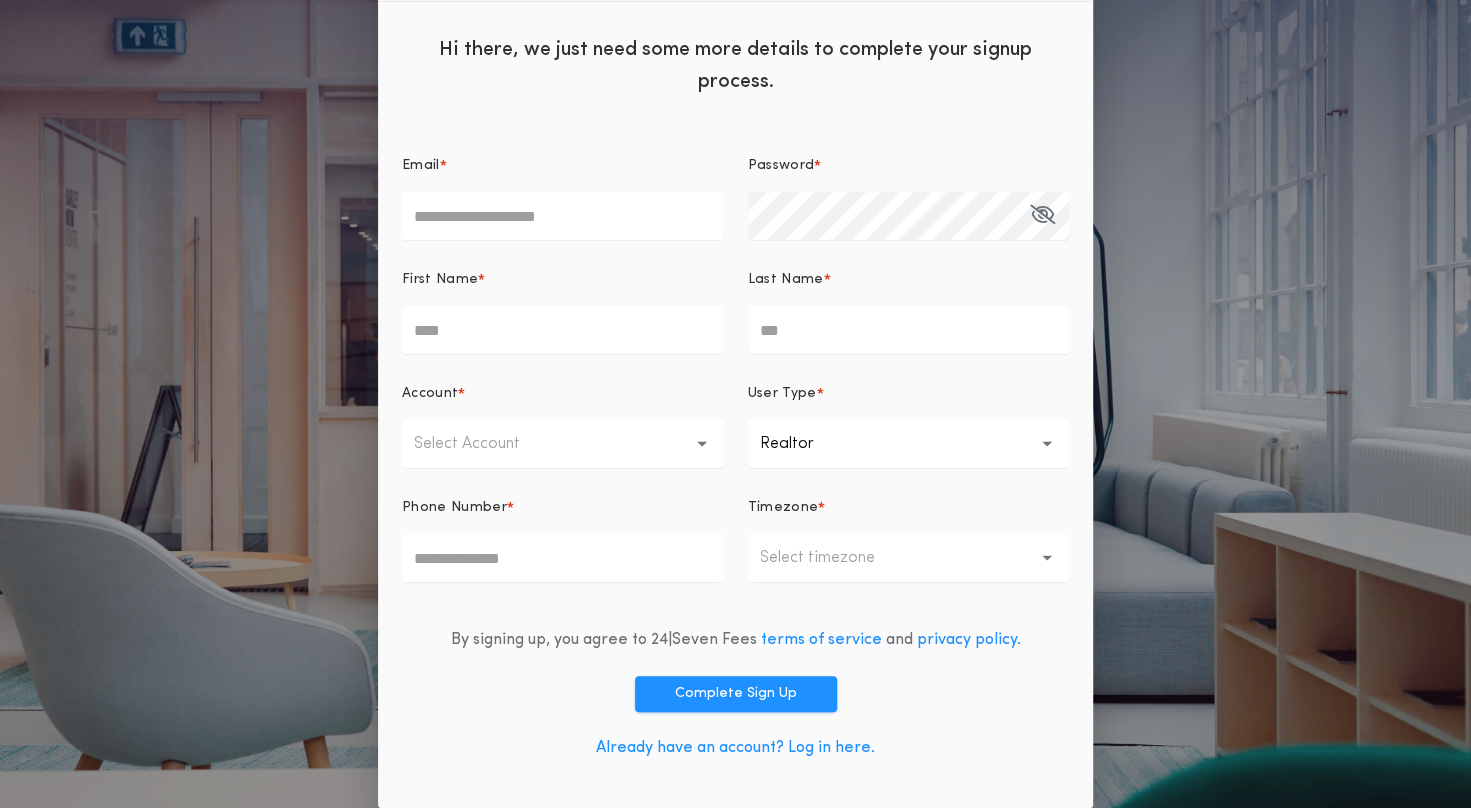 click on "Already have an account? Log in here." at bounding box center (735, 748) 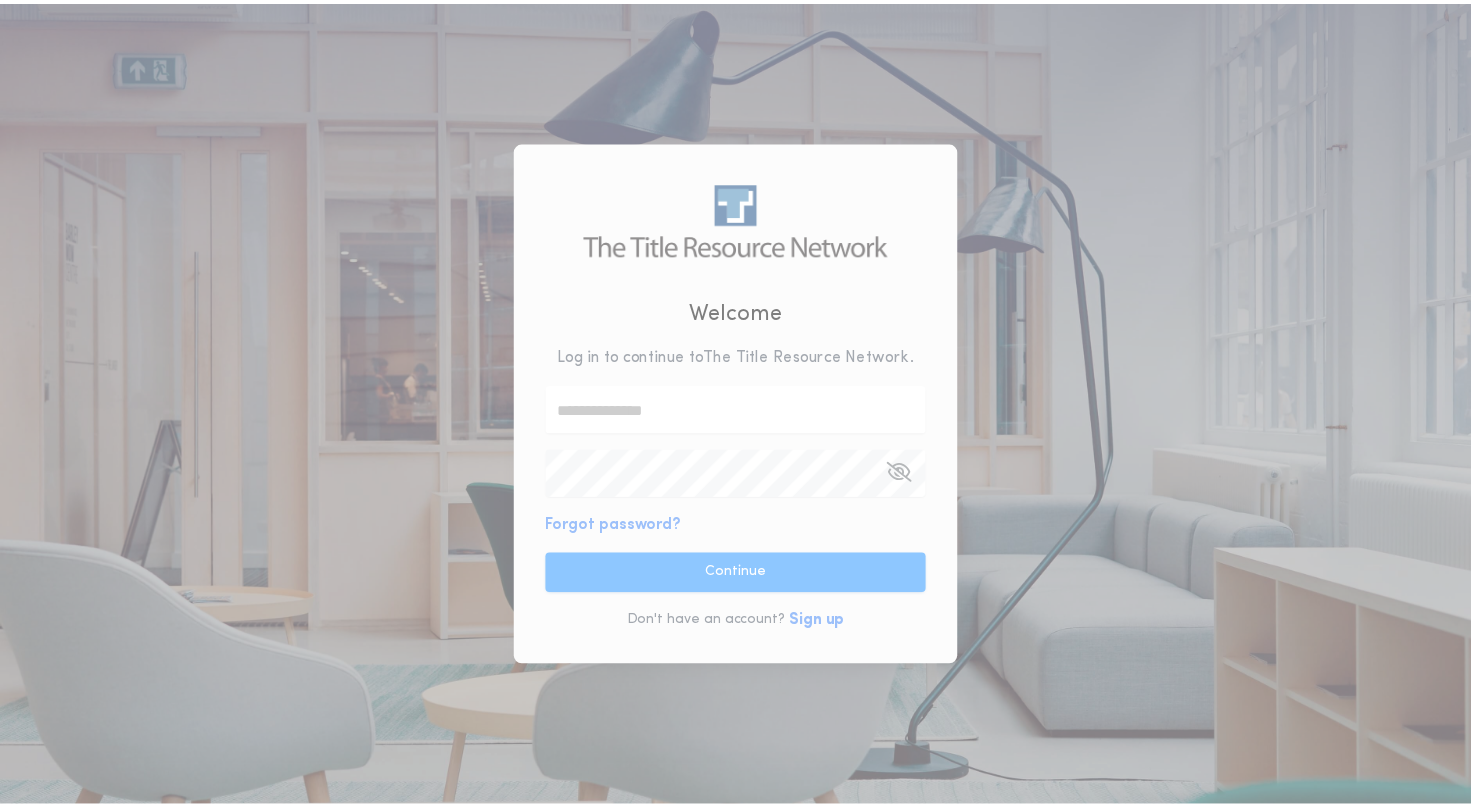 scroll, scrollTop: 0, scrollLeft: 0, axis: both 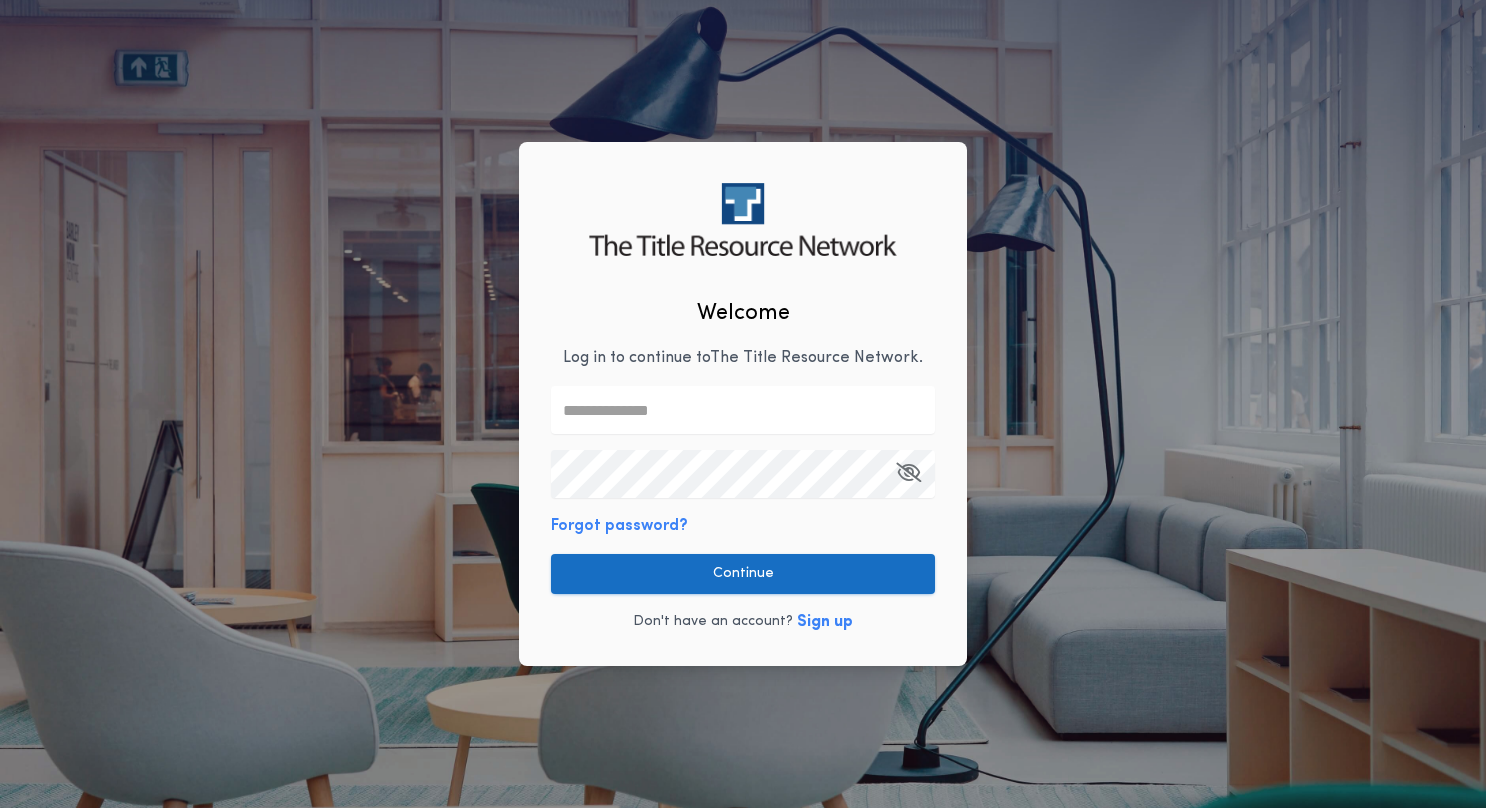 type on "**********" 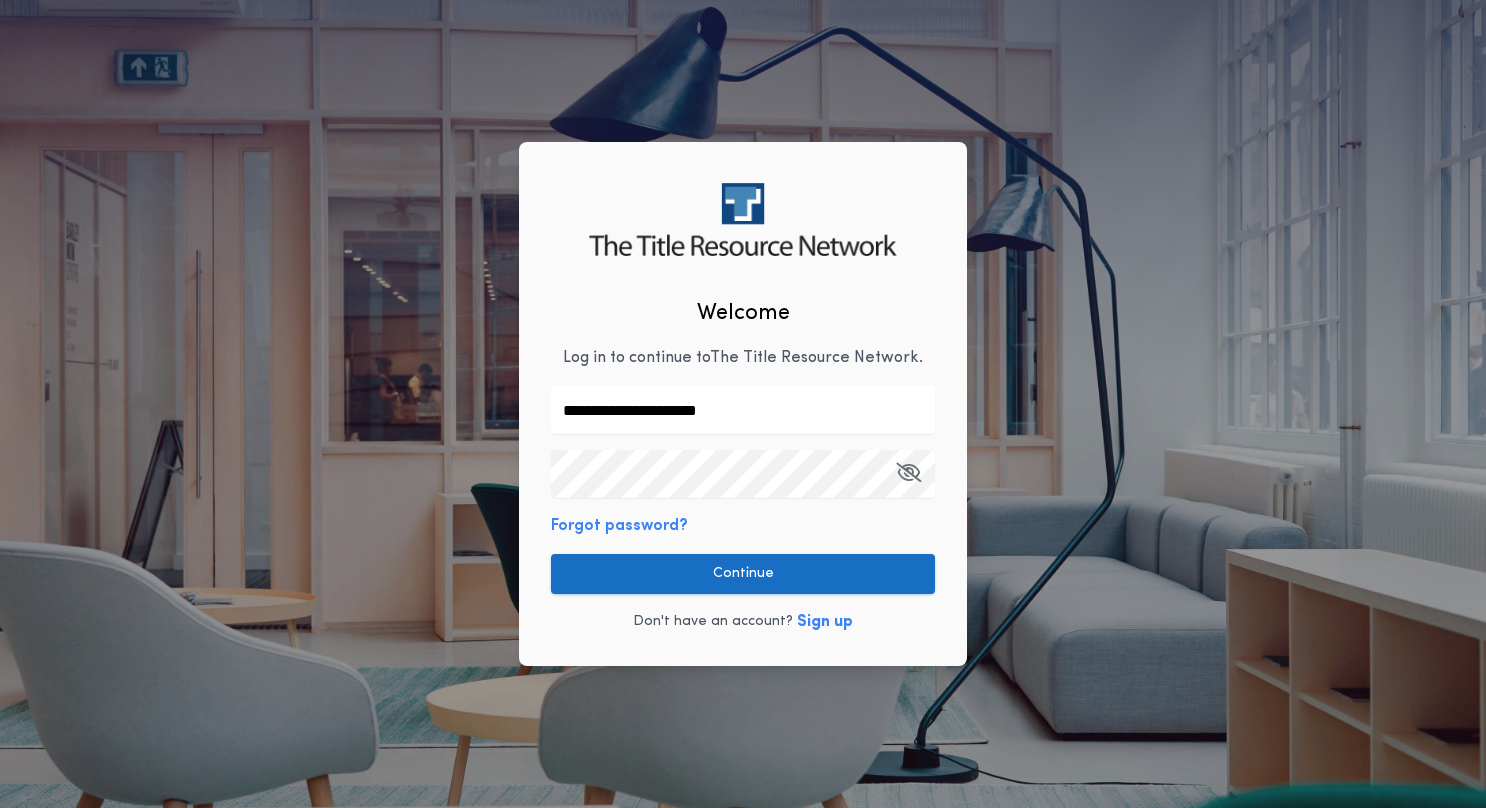 click on "Continue" at bounding box center [743, 574] 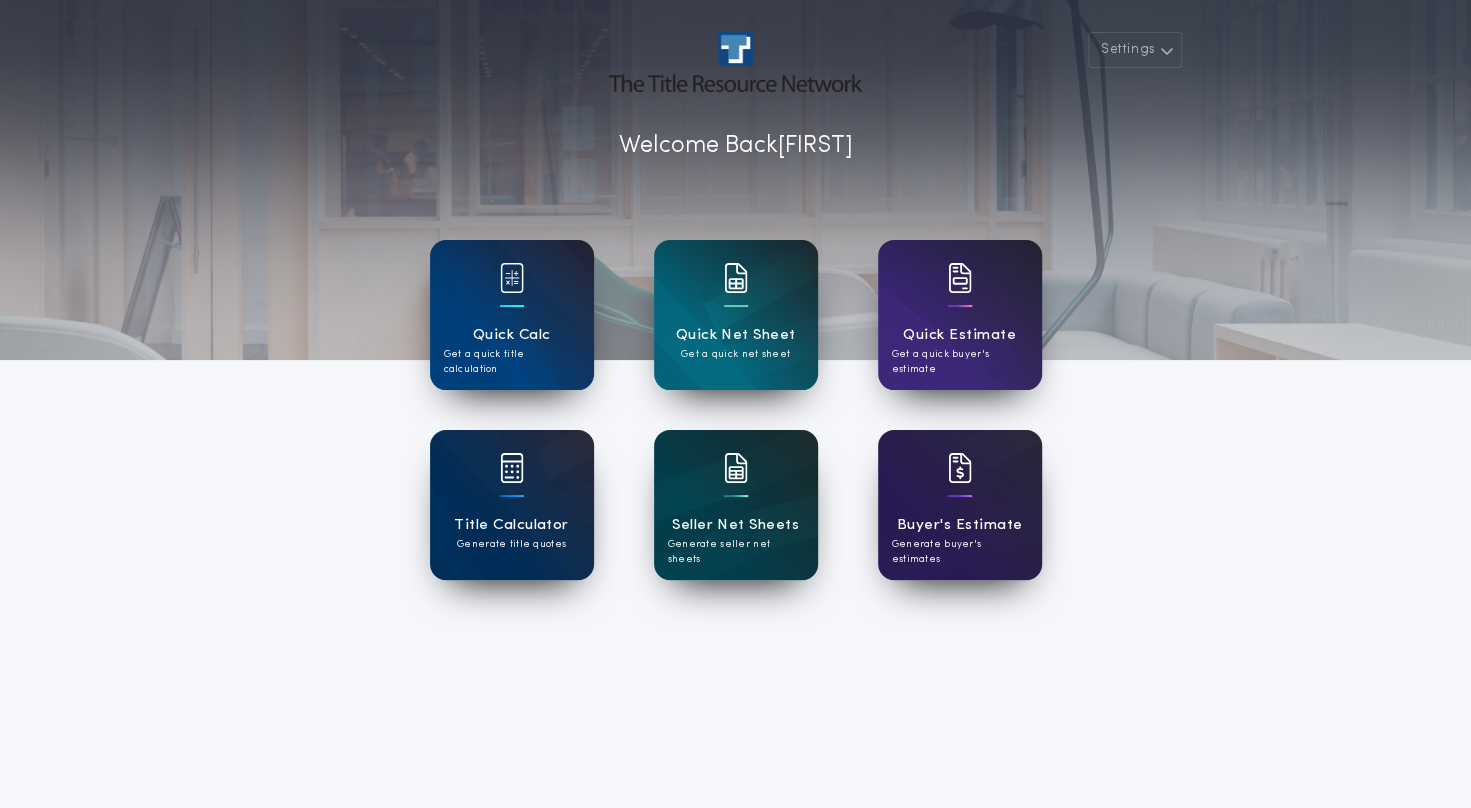 click on "Seller Net Sheets Generate seller net sheets" at bounding box center [736, 505] 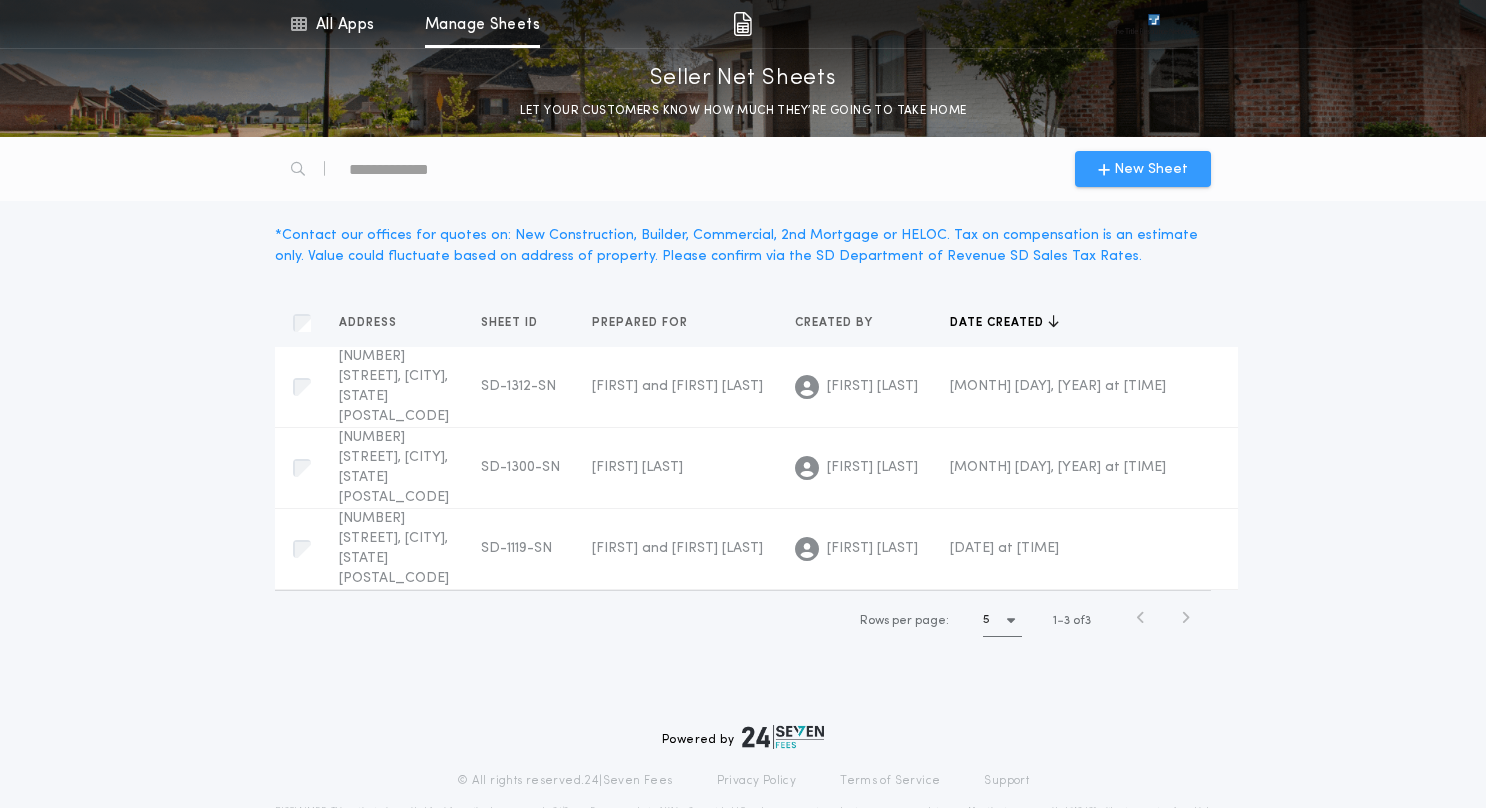 click on "New Sheet" at bounding box center [1151, 169] 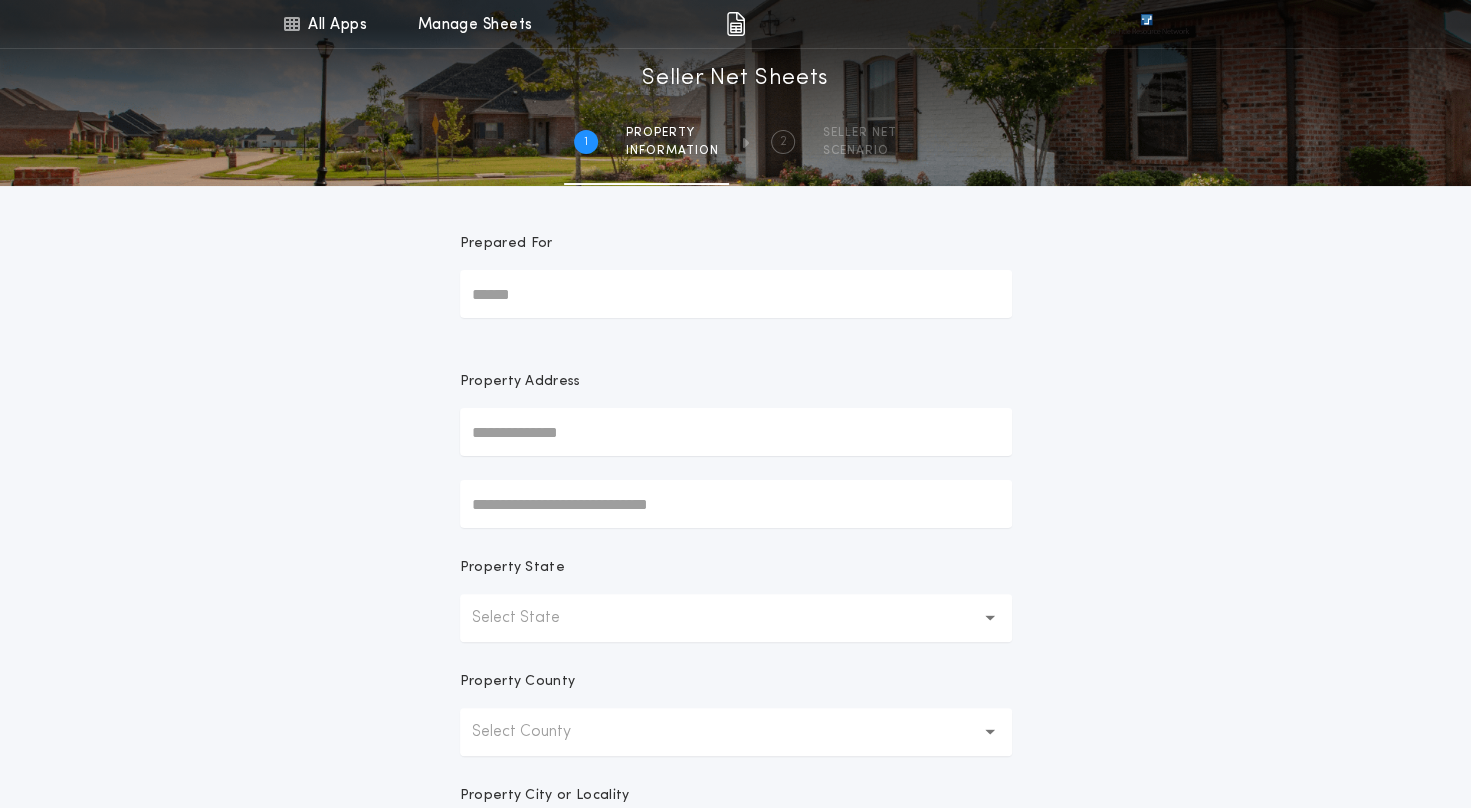 click on "Prepared For" at bounding box center (736, 294) 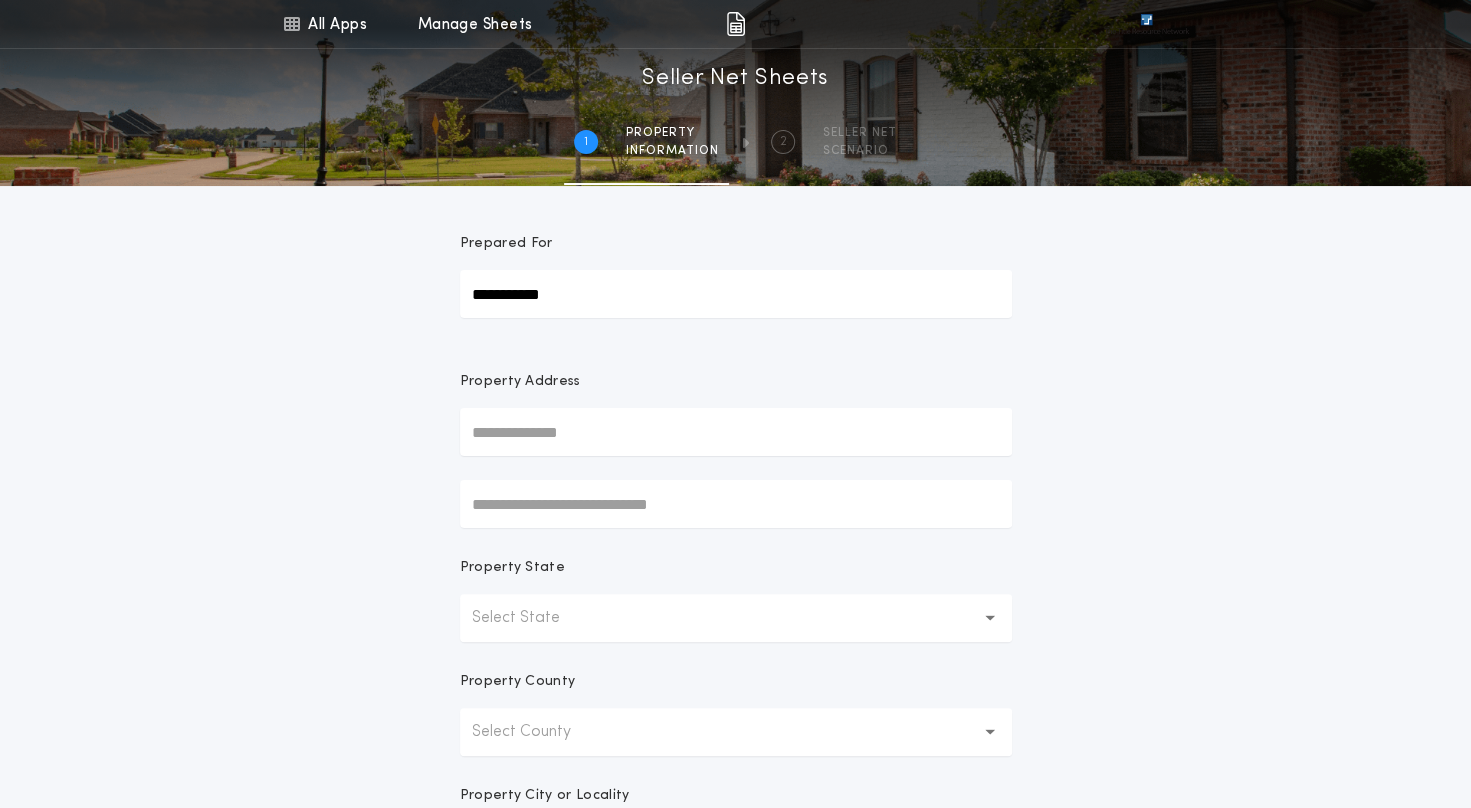 type on "**********" 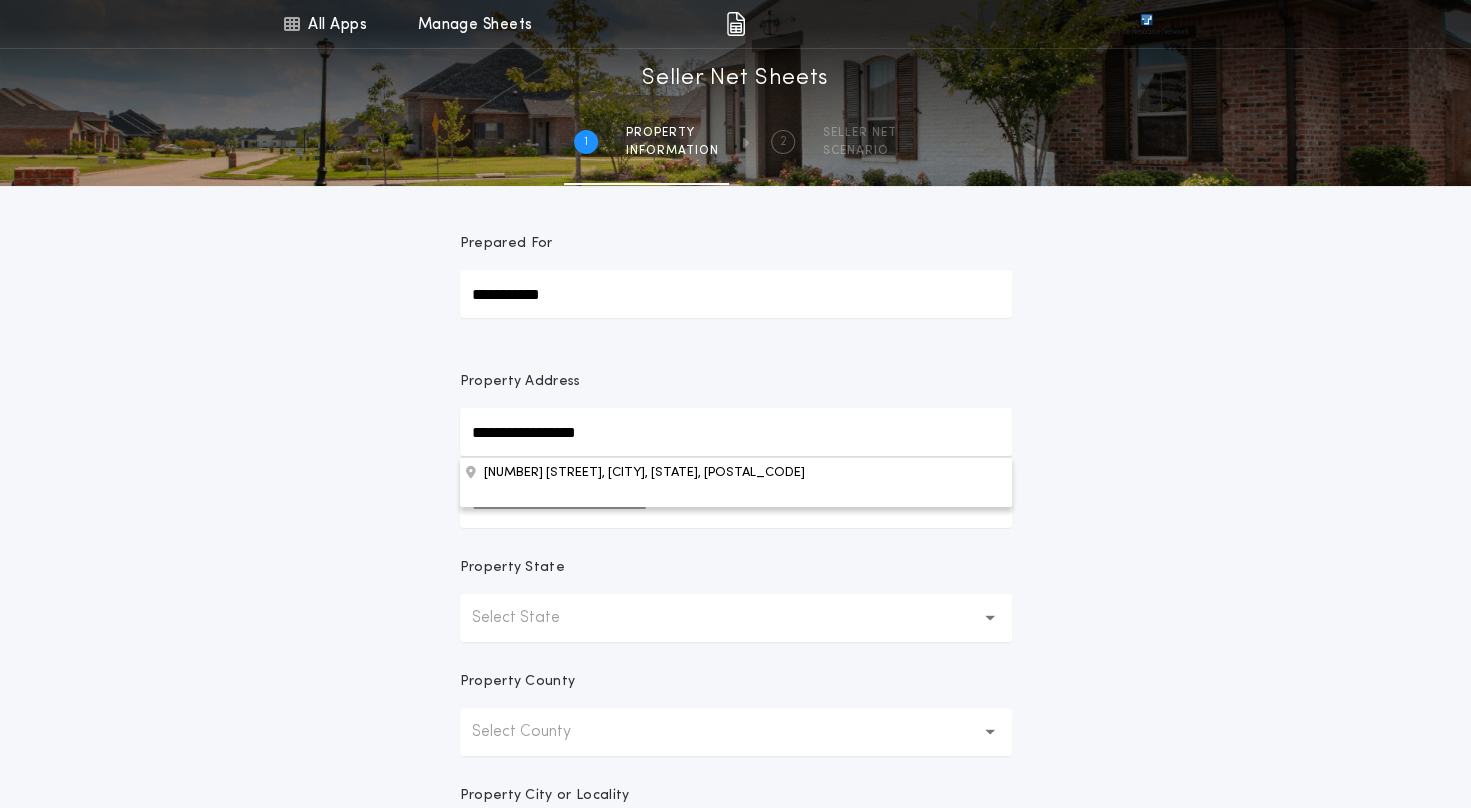 type on "**********" 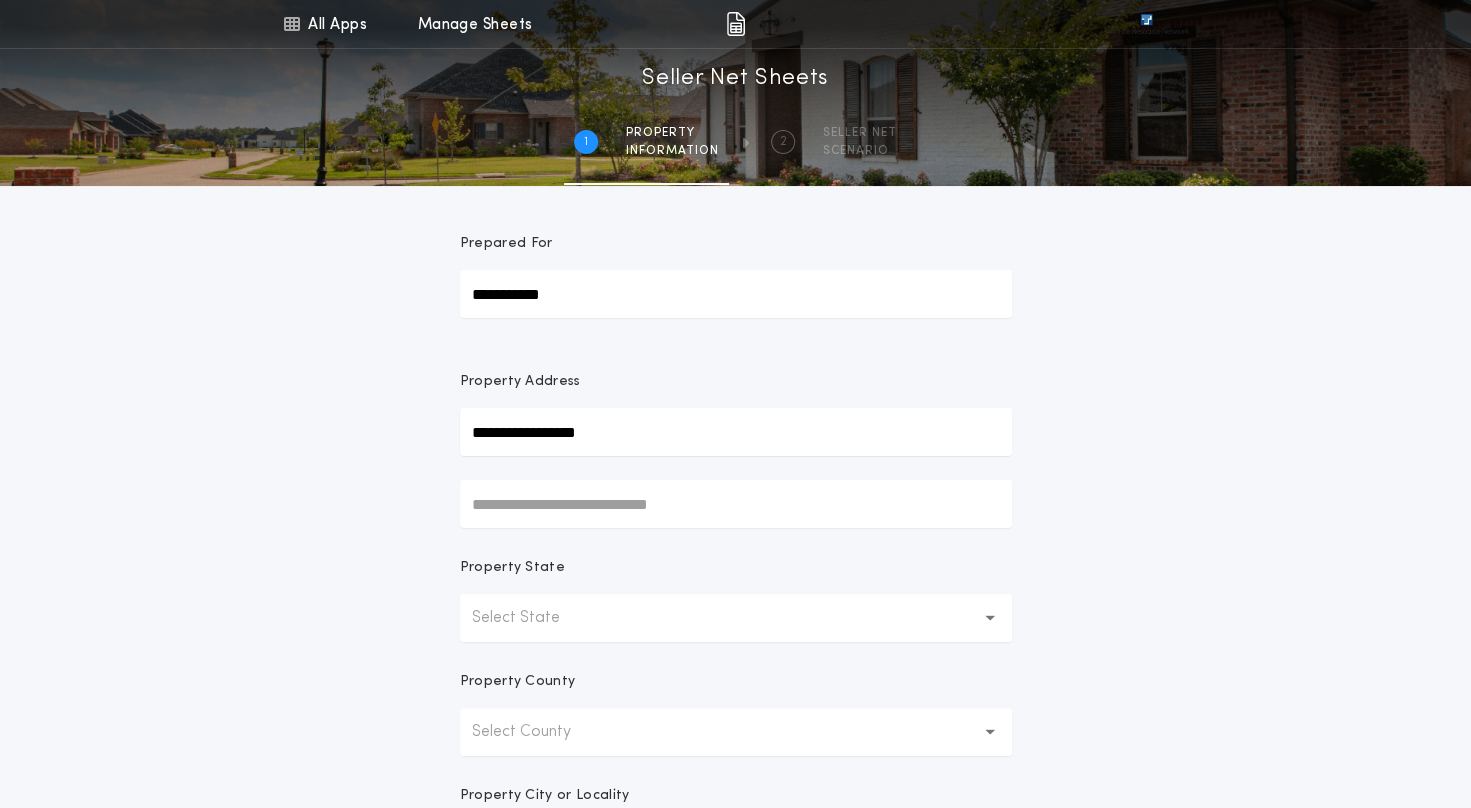 click on "Select State" at bounding box center (532, 618) 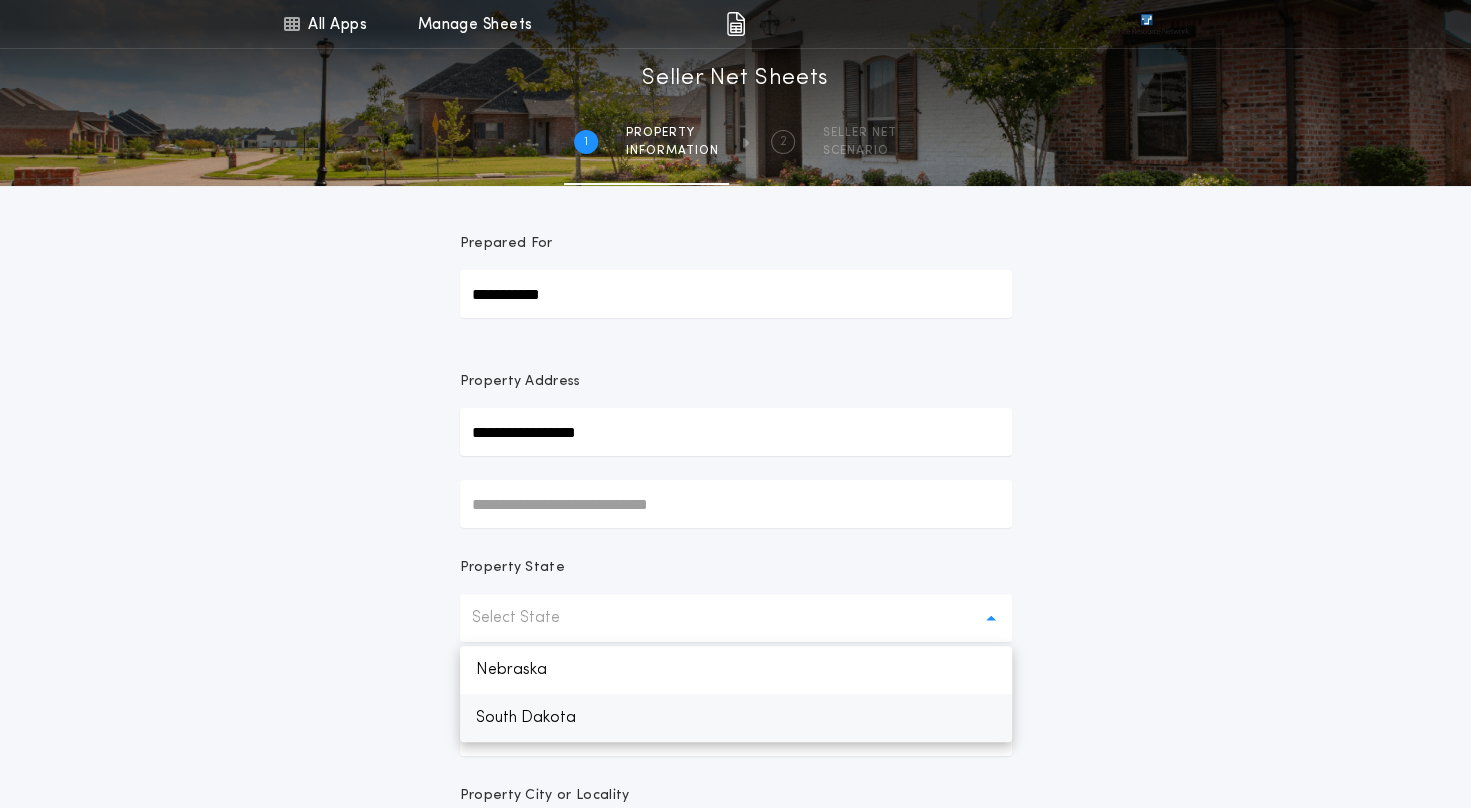 click on "South Dakota" at bounding box center (736, 718) 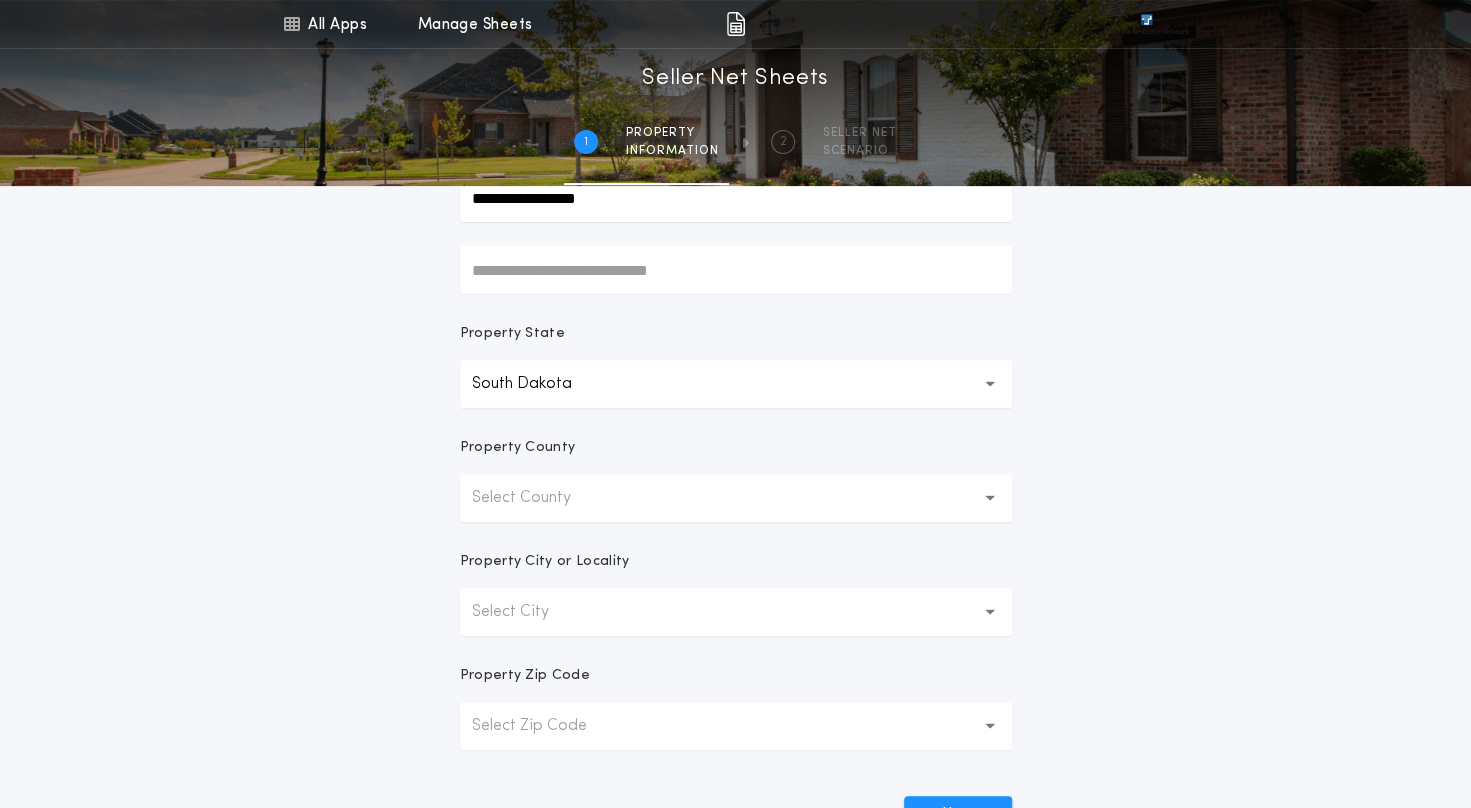 scroll, scrollTop: 300, scrollLeft: 0, axis: vertical 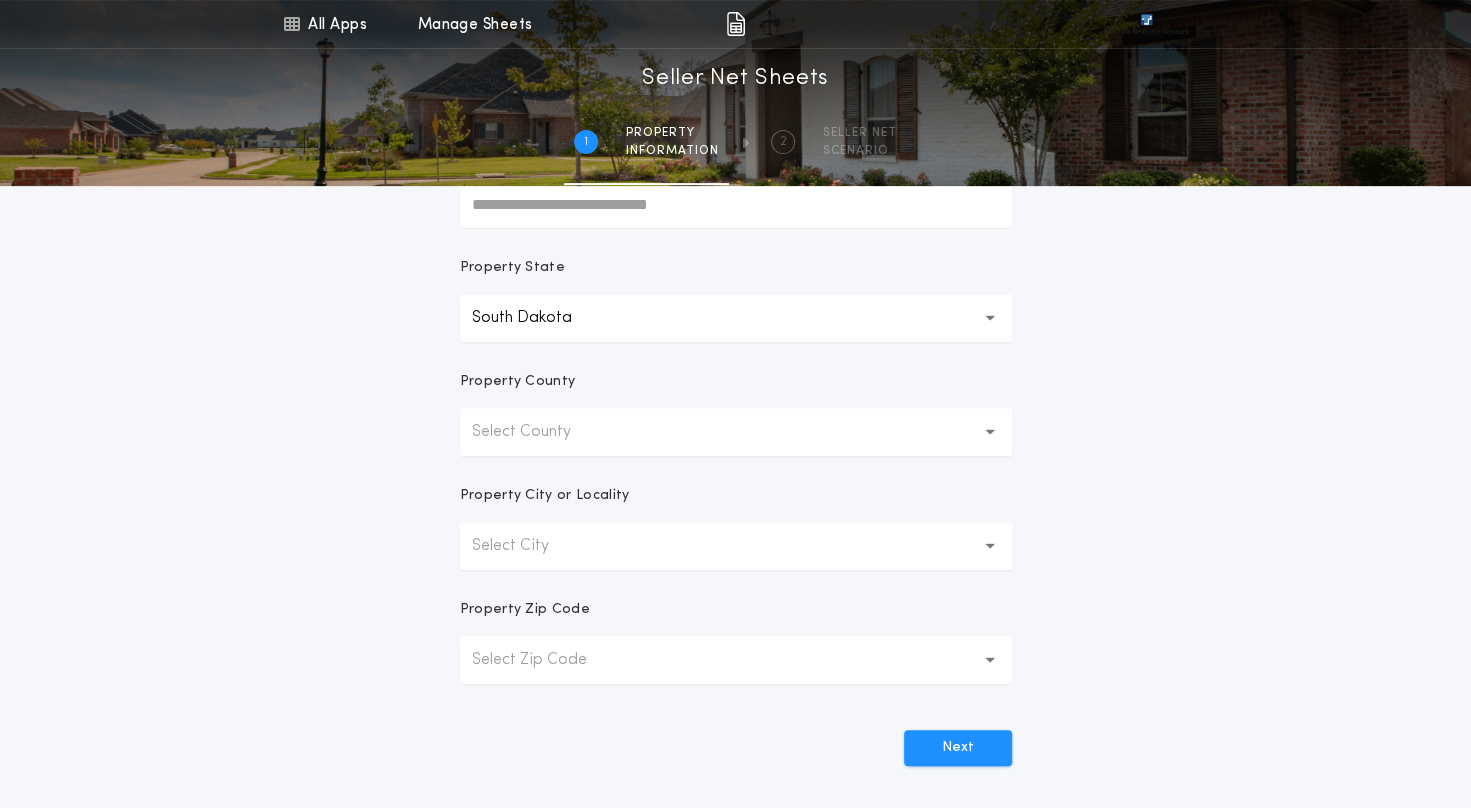 click on "Select City" at bounding box center (526, 546) 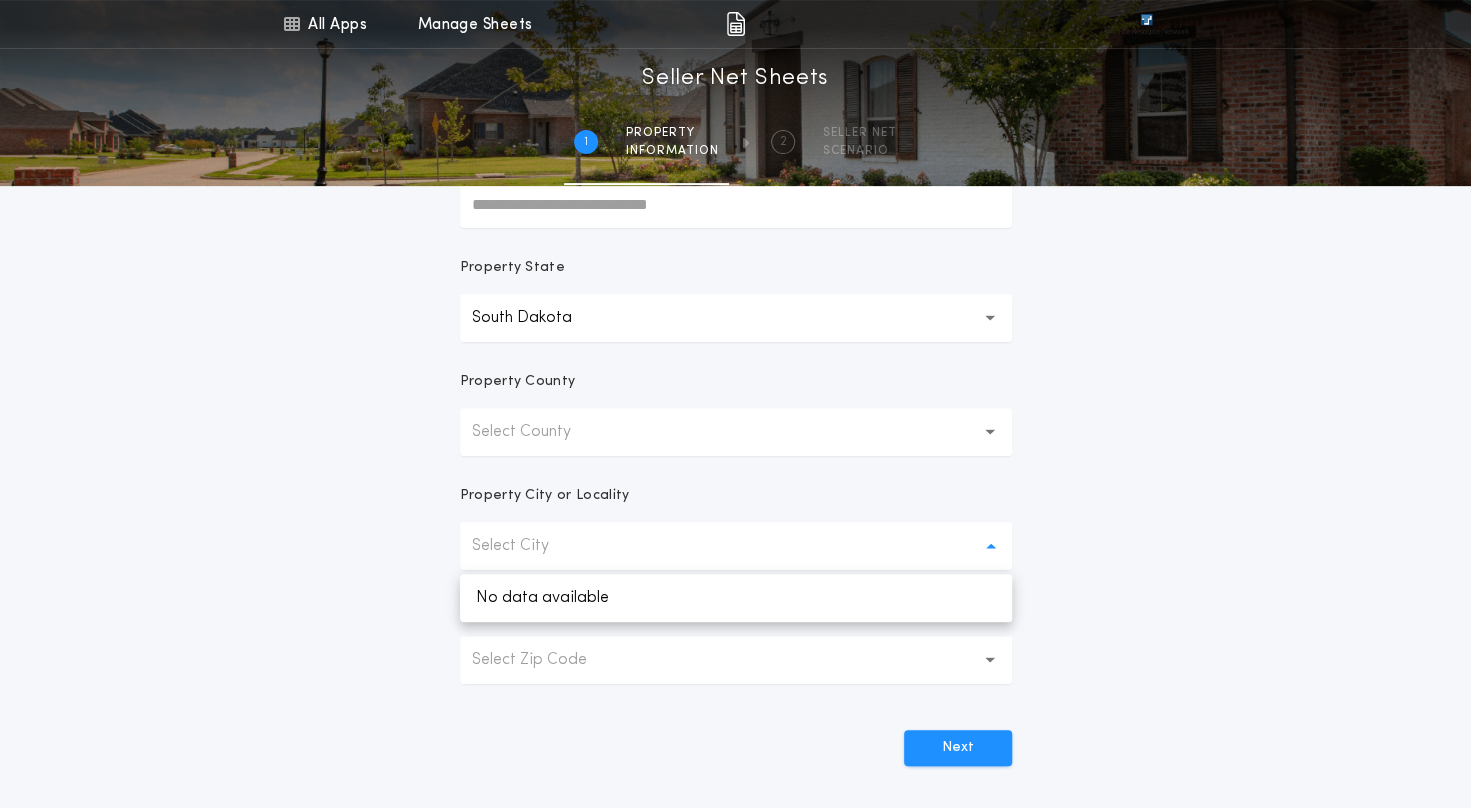 click on "Select City" at bounding box center (736, 546) 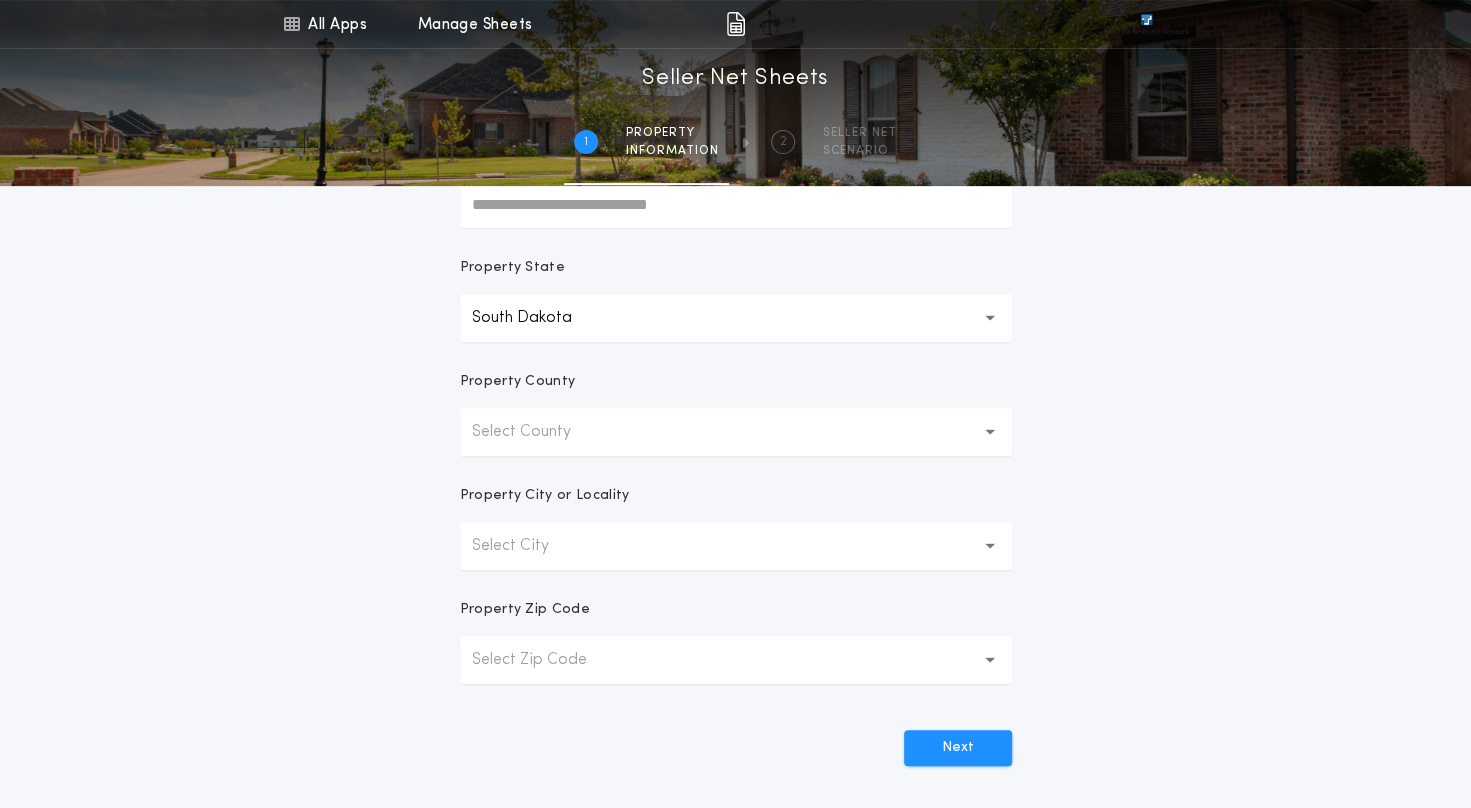 click on "Select City" at bounding box center [526, 546] 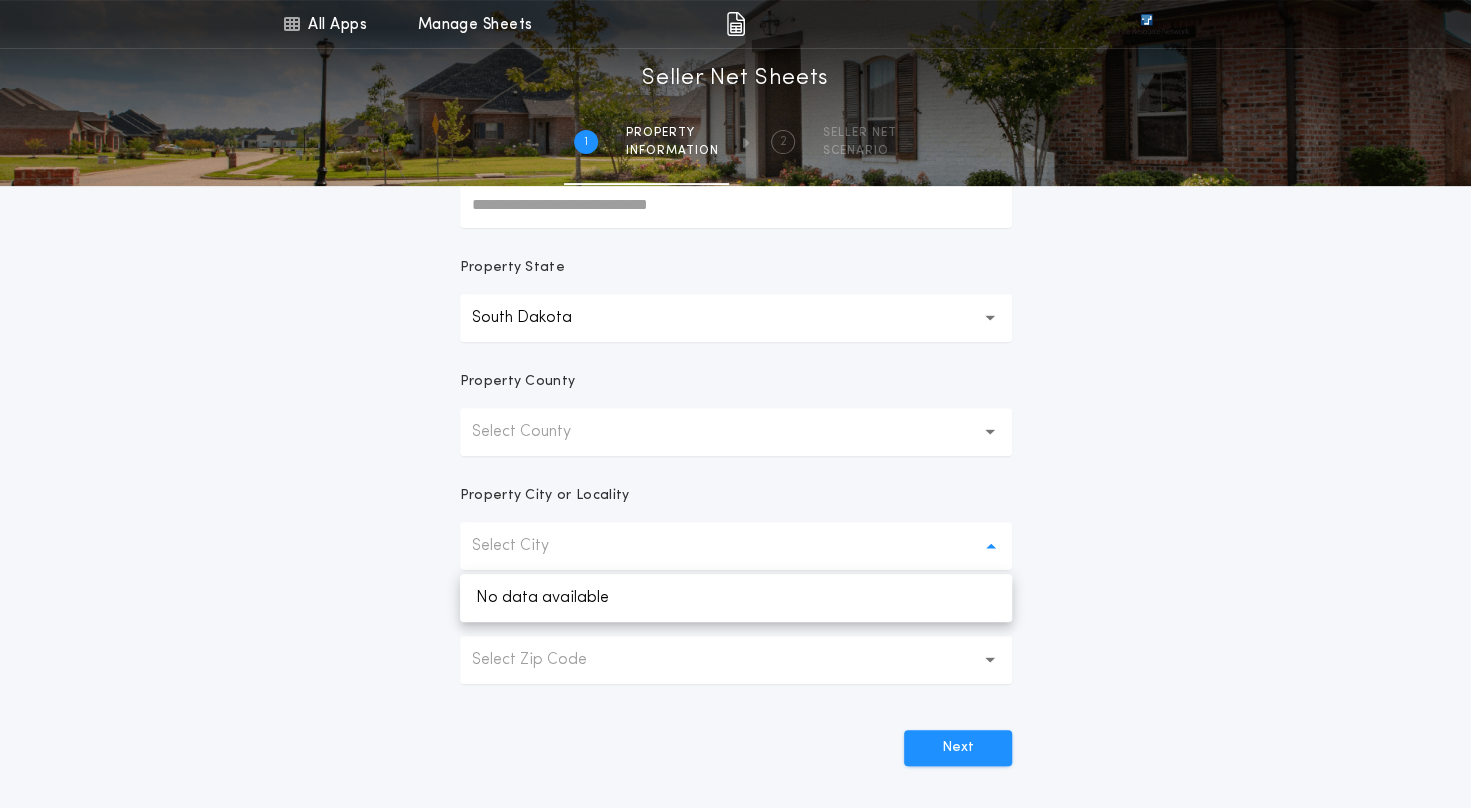 scroll, scrollTop: 400, scrollLeft: 0, axis: vertical 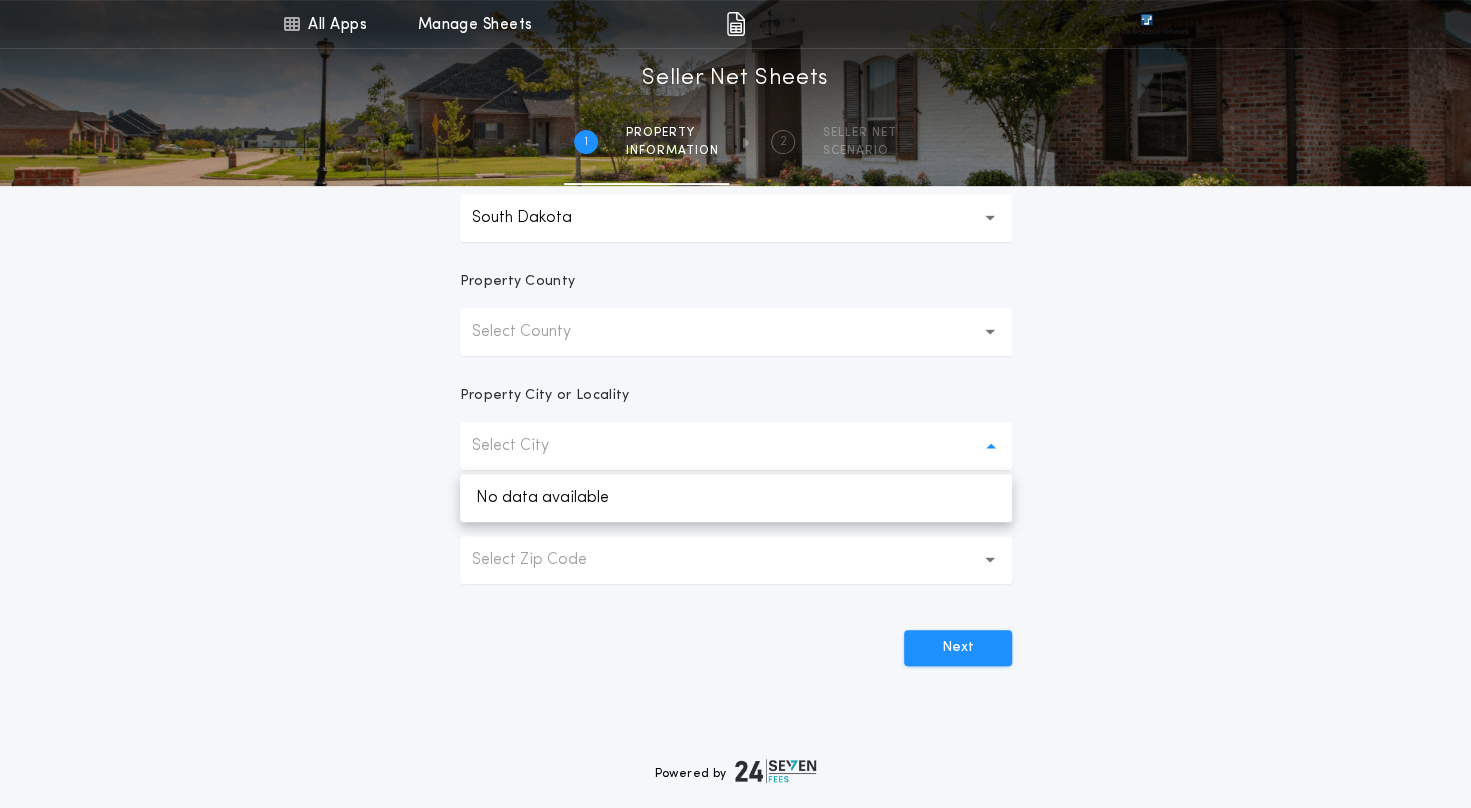 click on "**********" at bounding box center (735, 171) 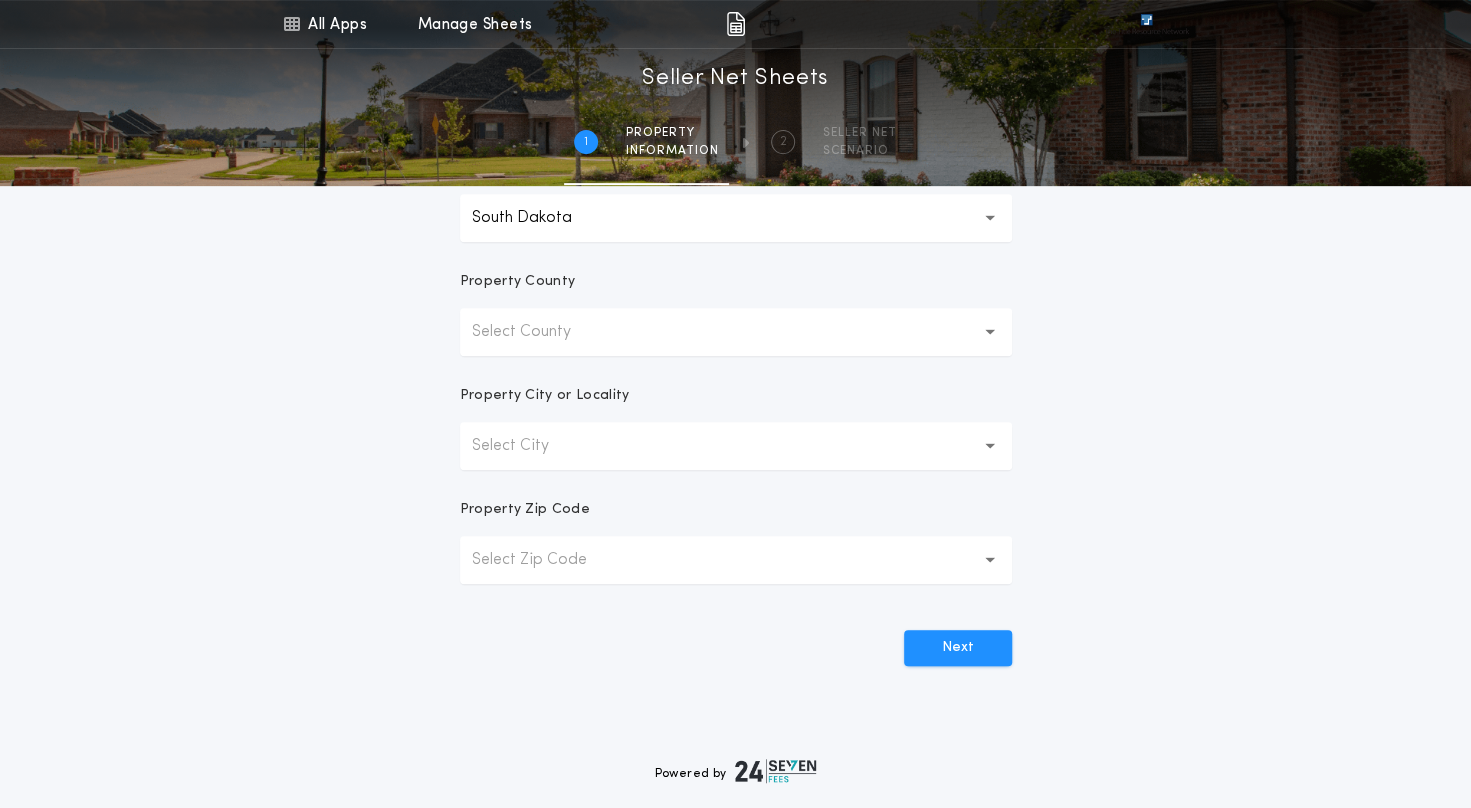 click on "Select Zip Code" at bounding box center (545, 560) 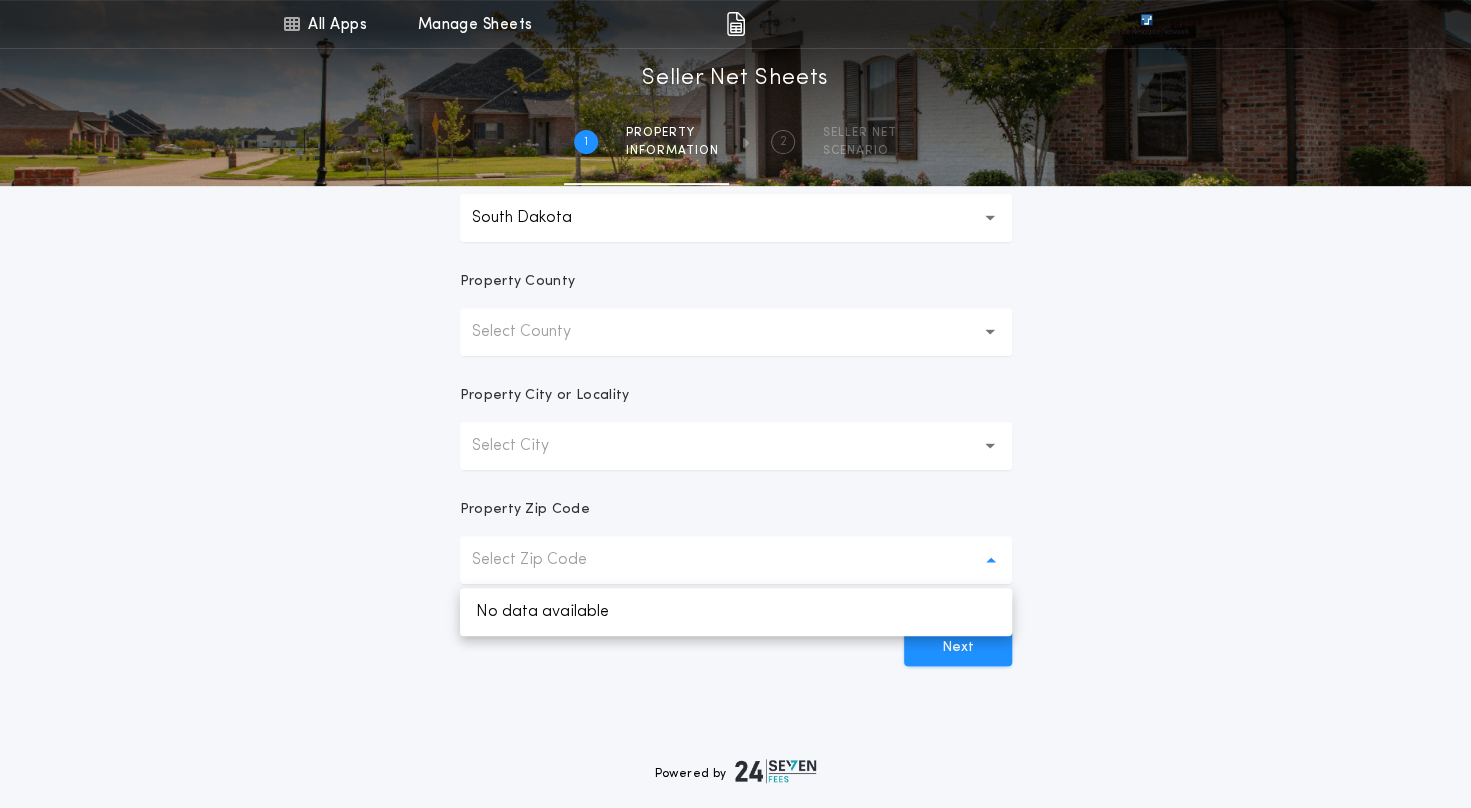 click on "Select City" at bounding box center [736, 446] 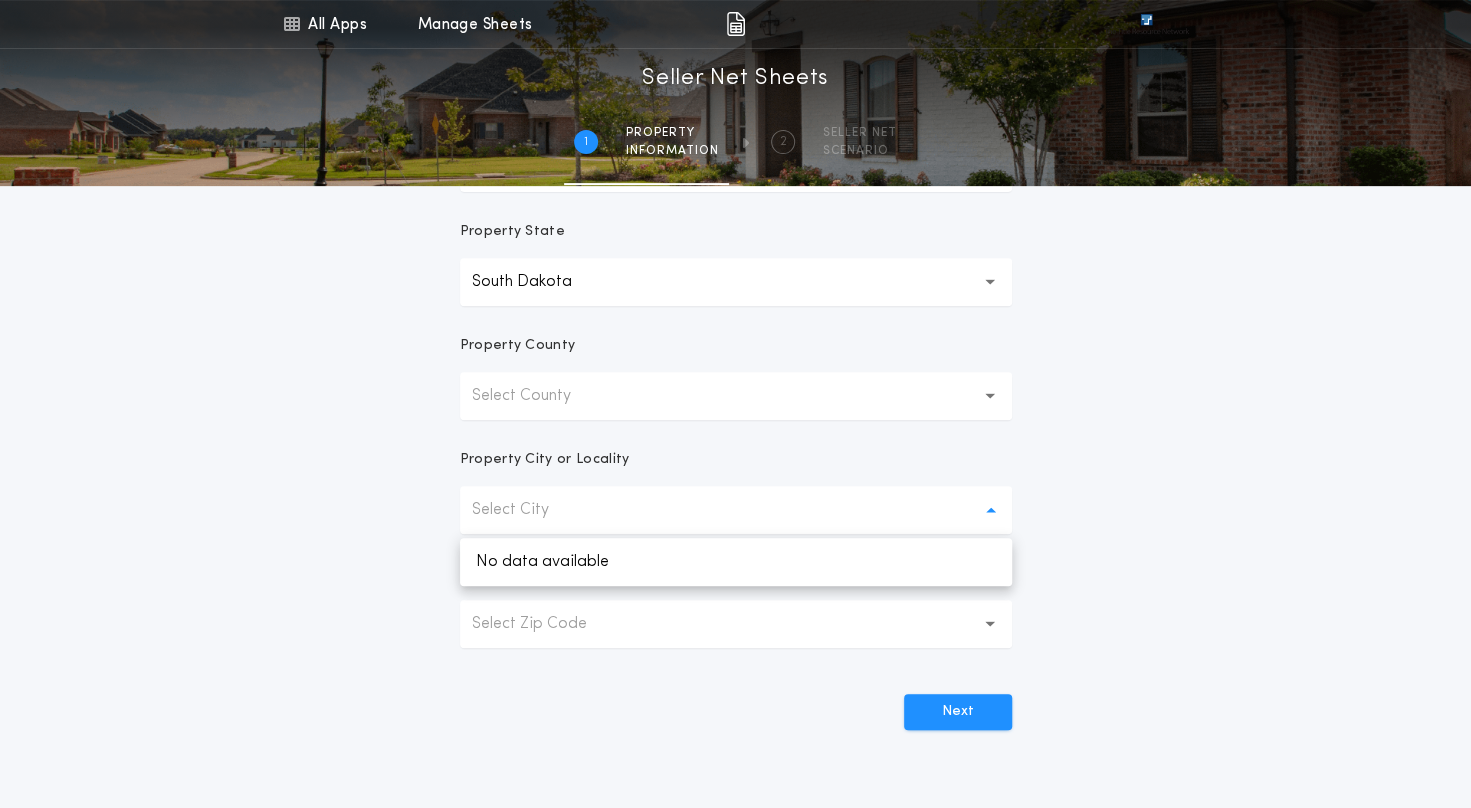 scroll, scrollTop: 200, scrollLeft: 0, axis: vertical 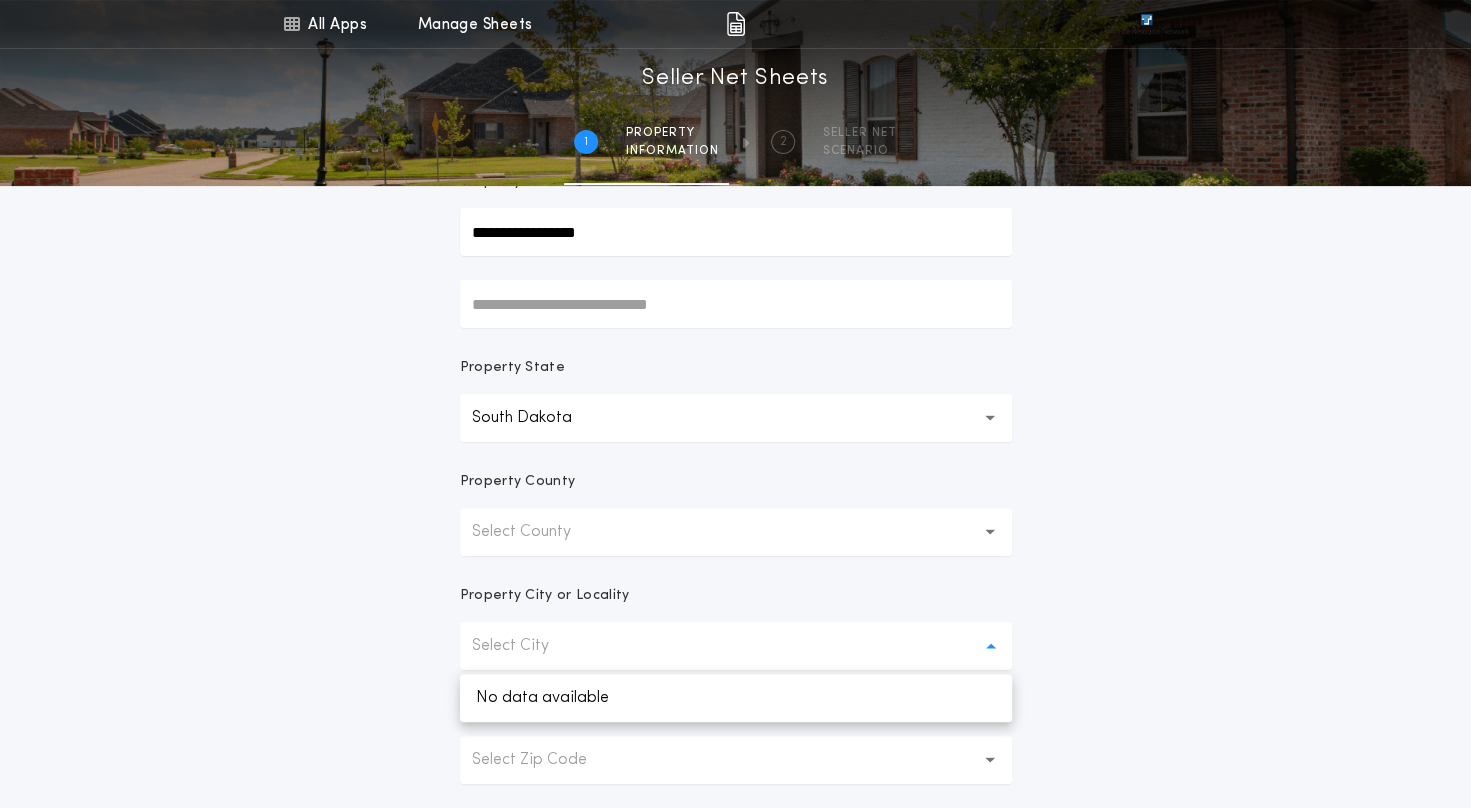 click on "Select County" at bounding box center (736, 532) 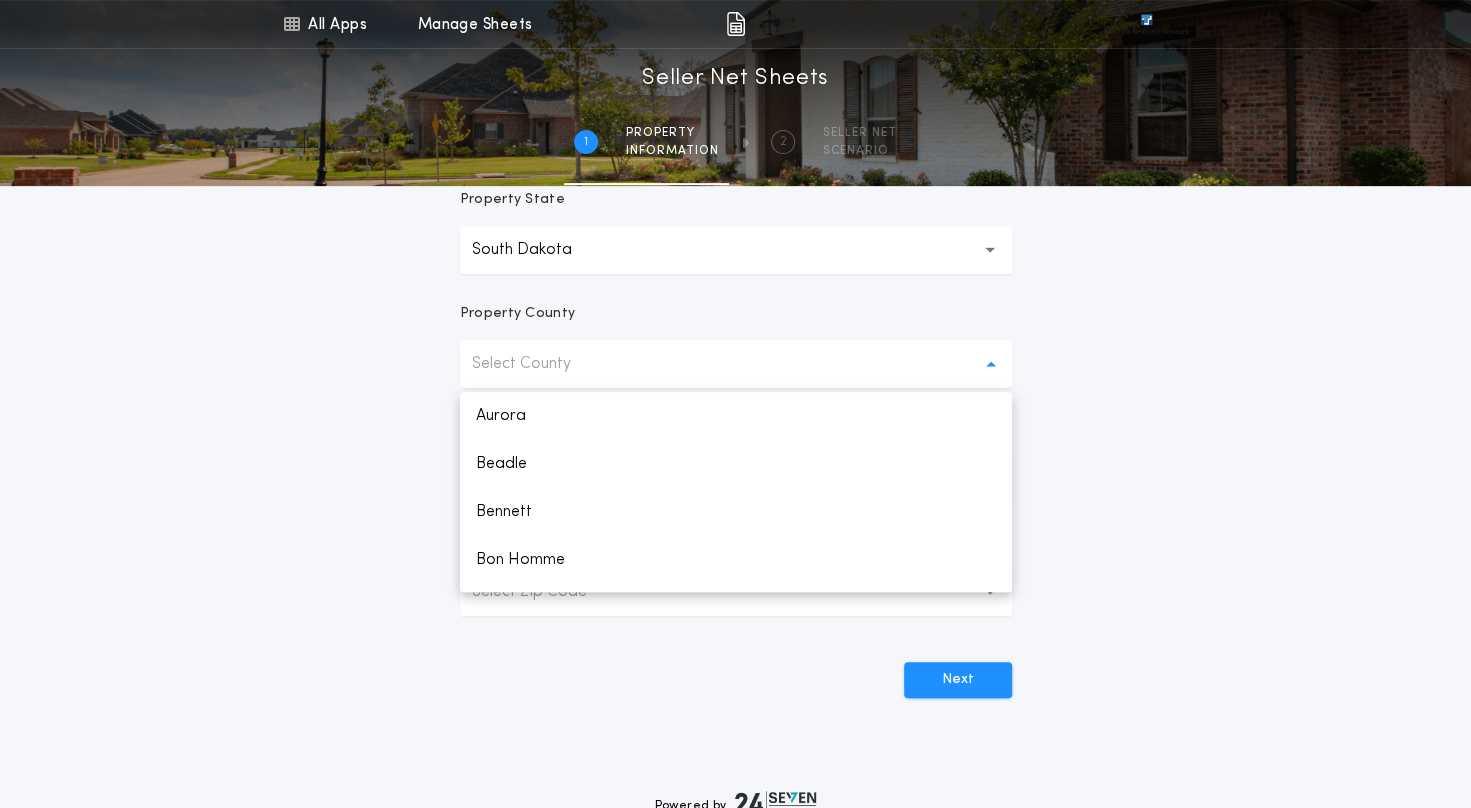 scroll, scrollTop: 400, scrollLeft: 0, axis: vertical 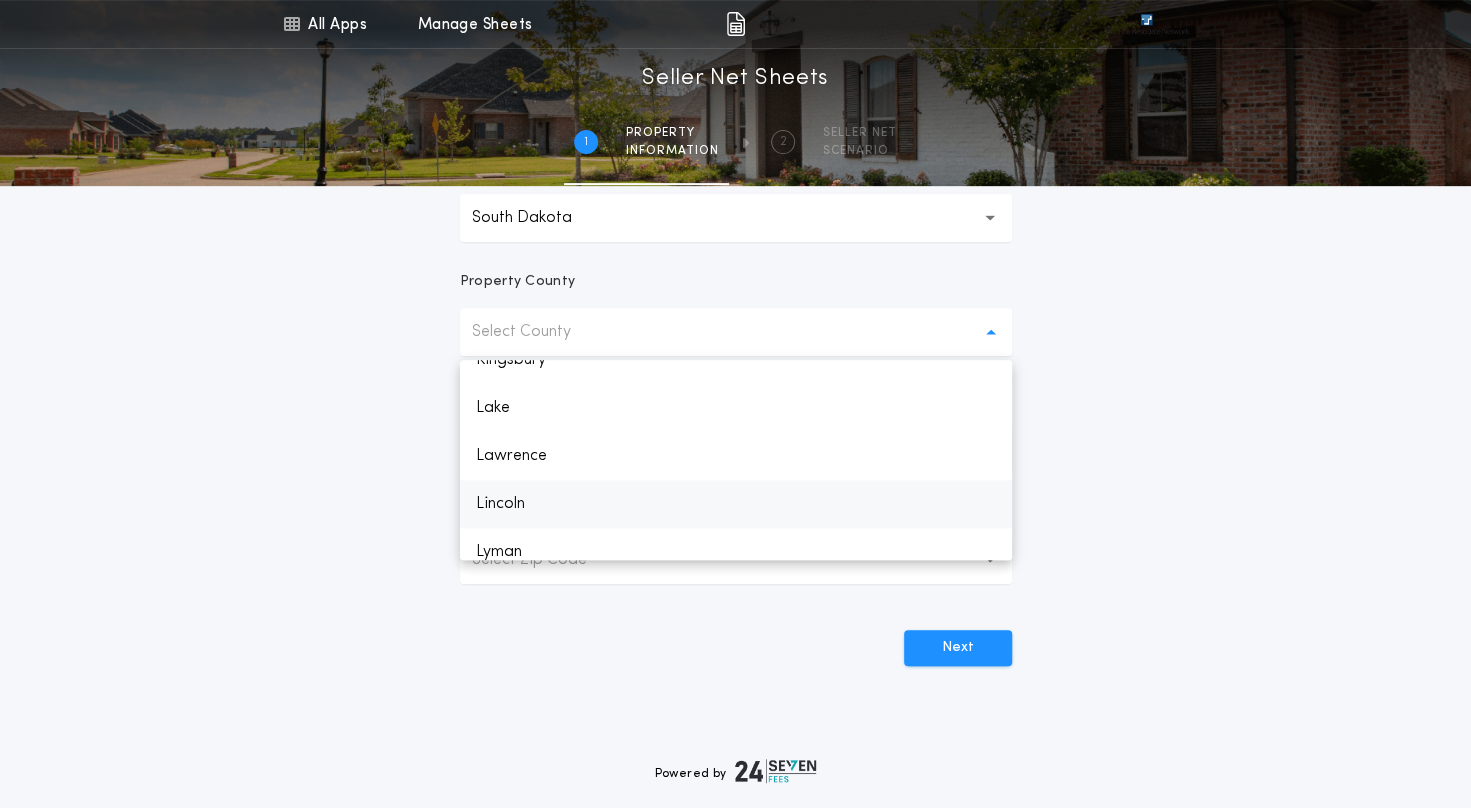 click on "Lincoln" at bounding box center (736, 504) 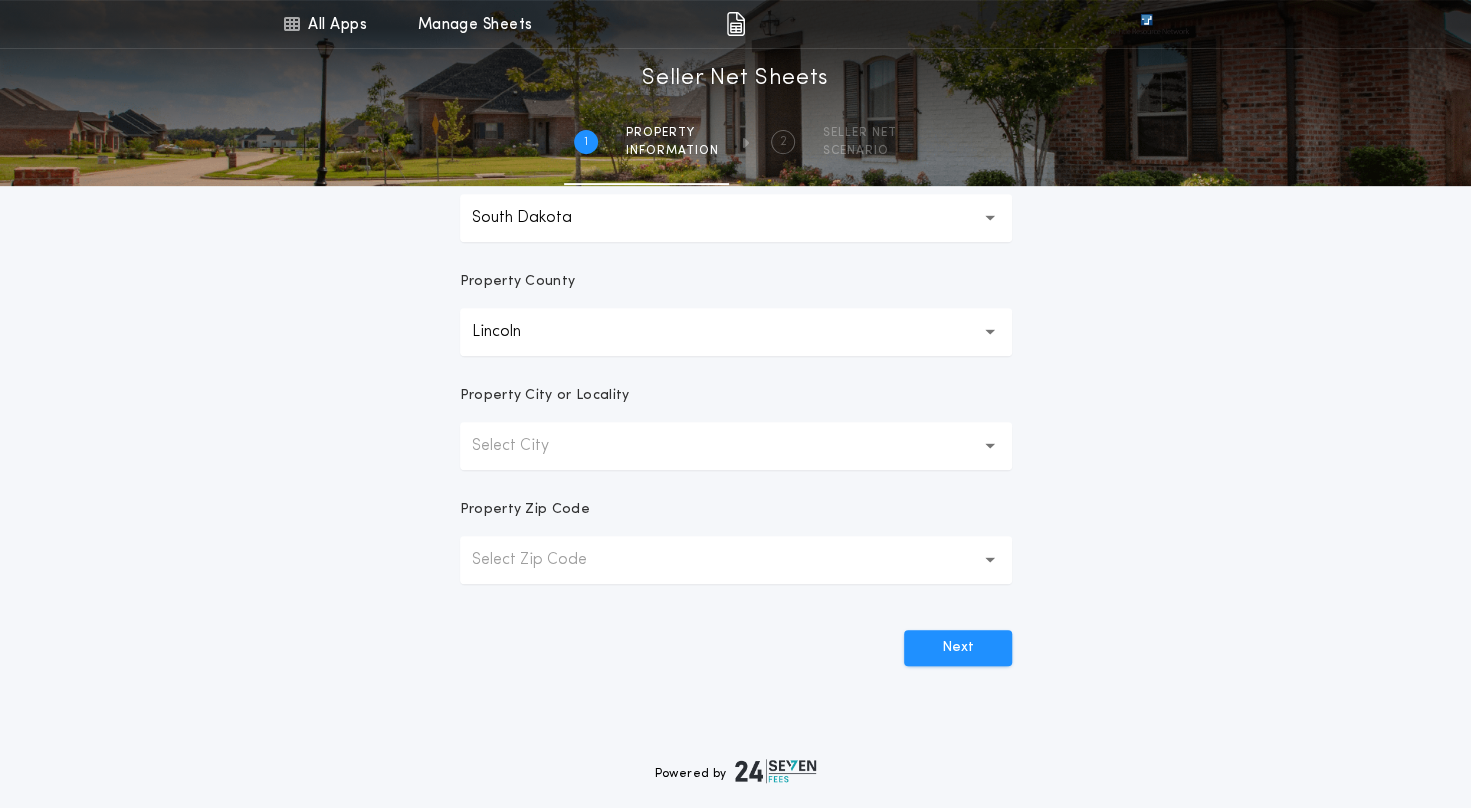 click on "Select City" at bounding box center [526, 446] 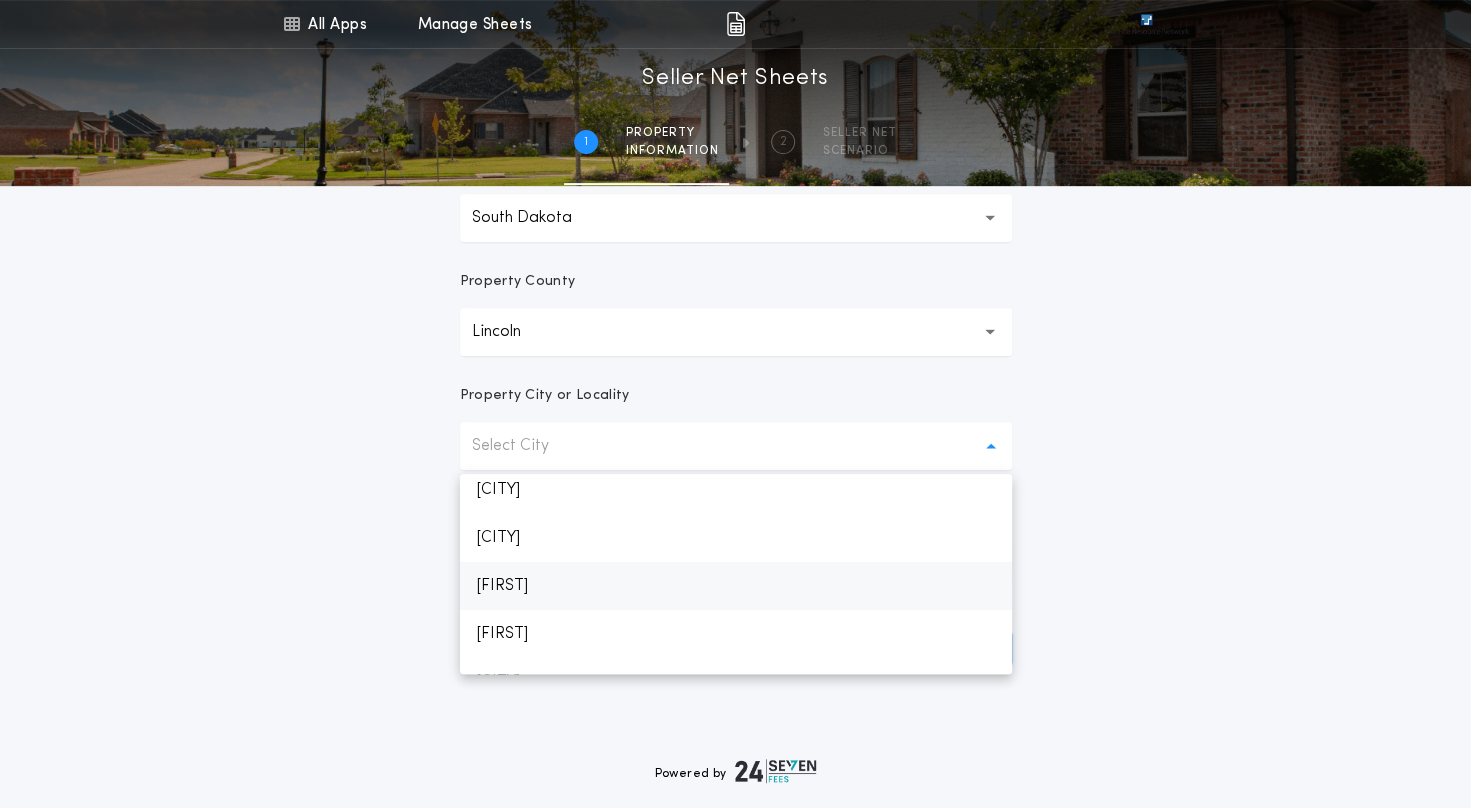 scroll, scrollTop: 400, scrollLeft: 0, axis: vertical 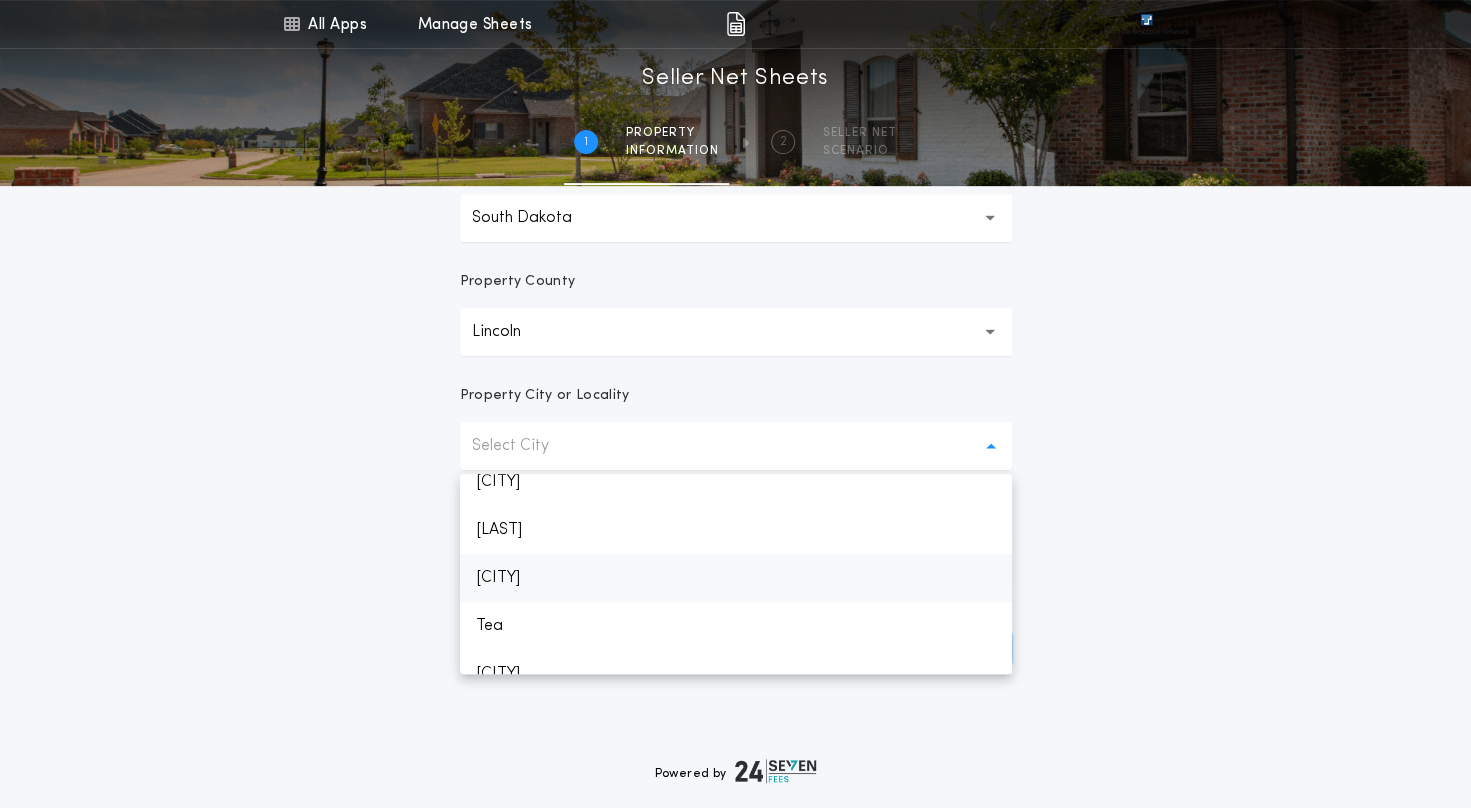 click on "[CITY]" at bounding box center [736, 578] 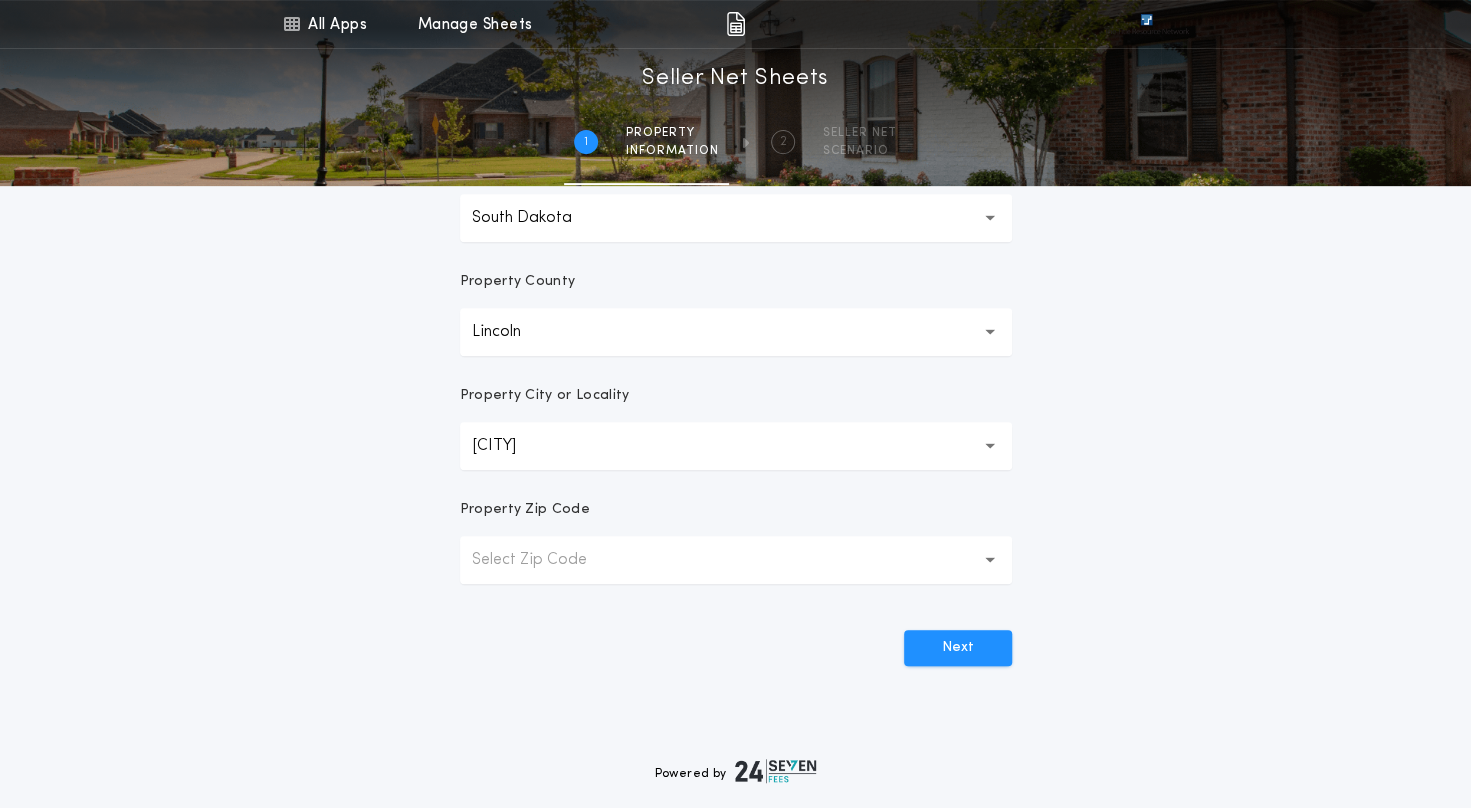 click on "Select Zip Code" at bounding box center [545, 560] 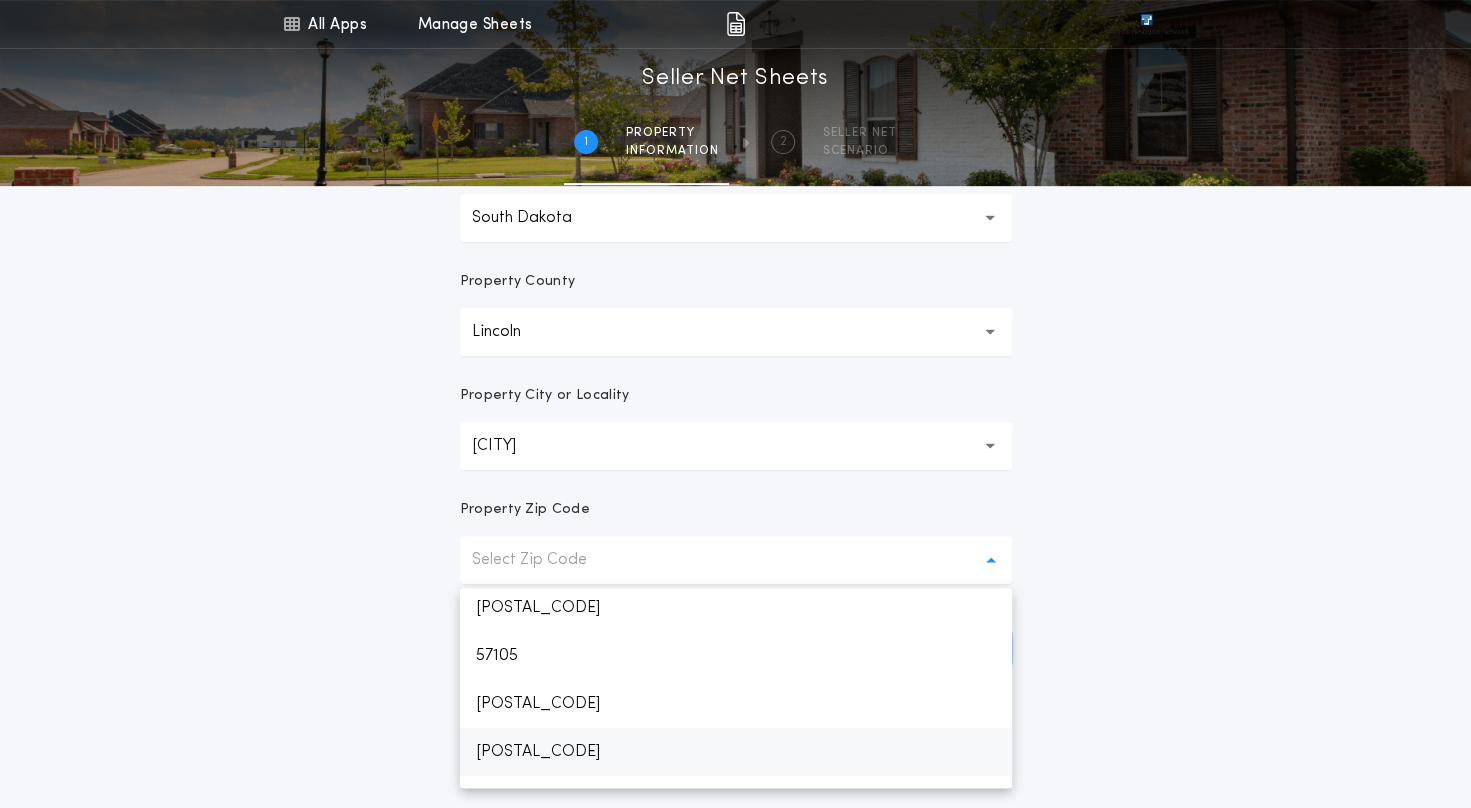 scroll, scrollTop: 200, scrollLeft: 0, axis: vertical 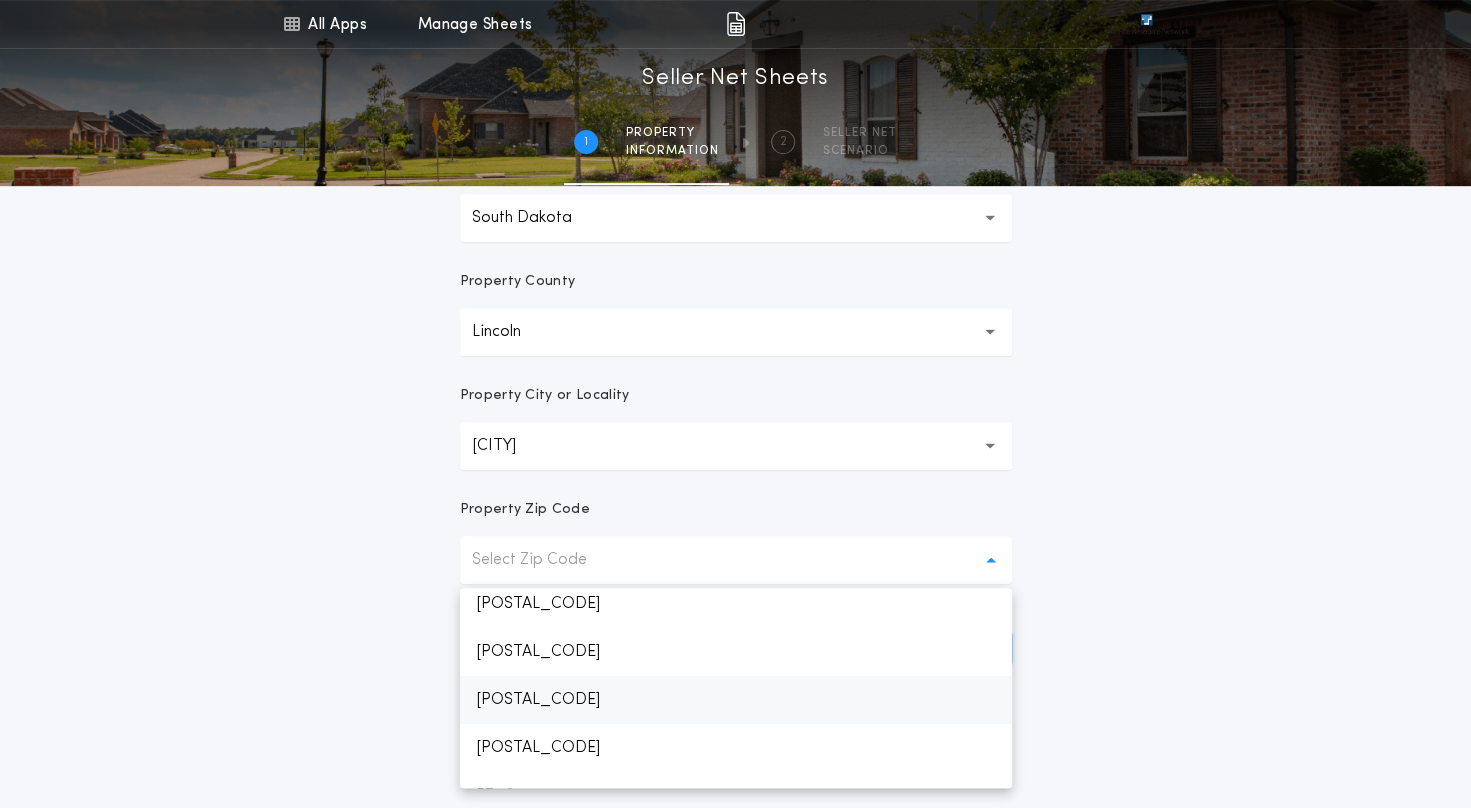 click on "[POSTAL_CODE]" at bounding box center (736, 700) 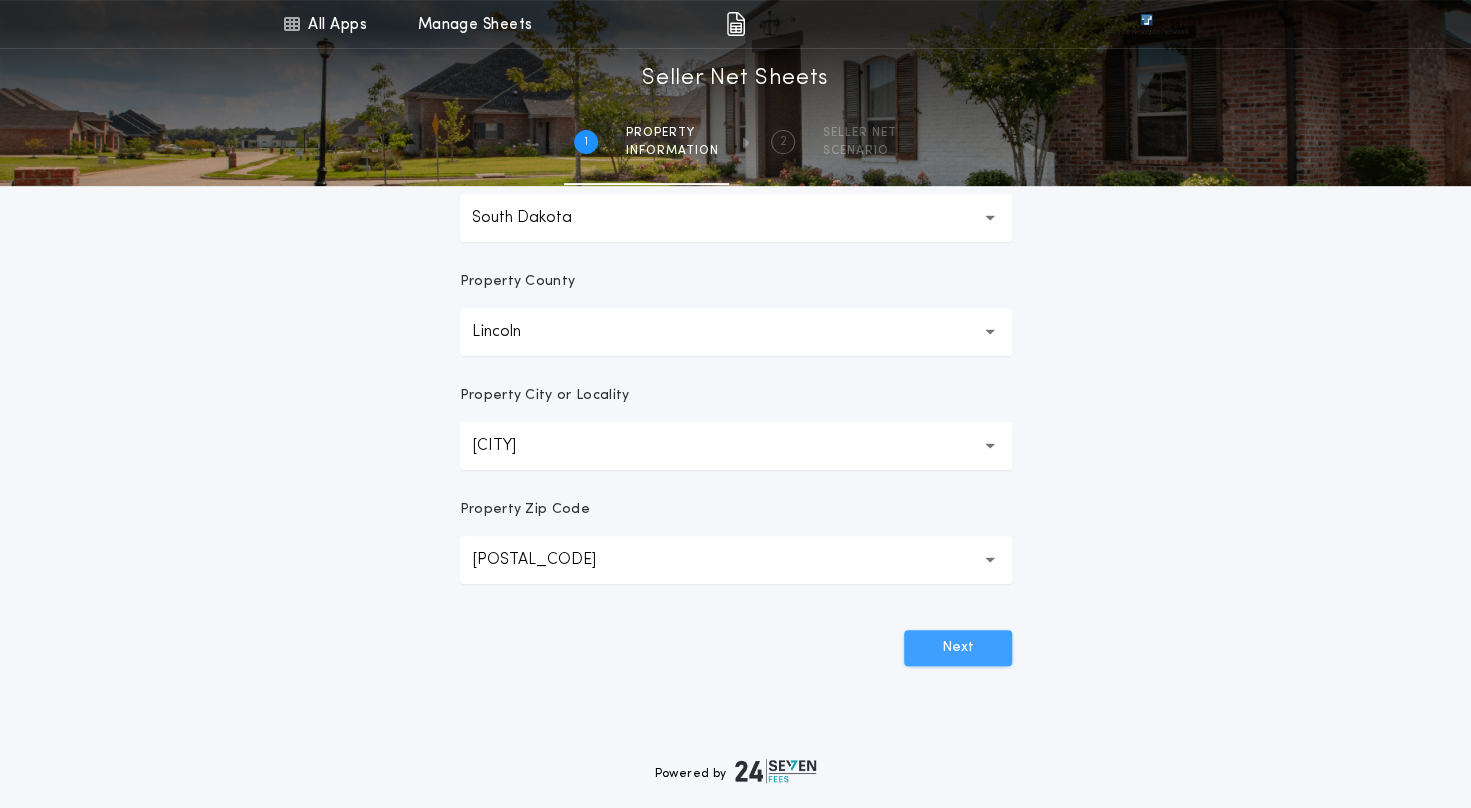 click on "Next" at bounding box center (958, 648) 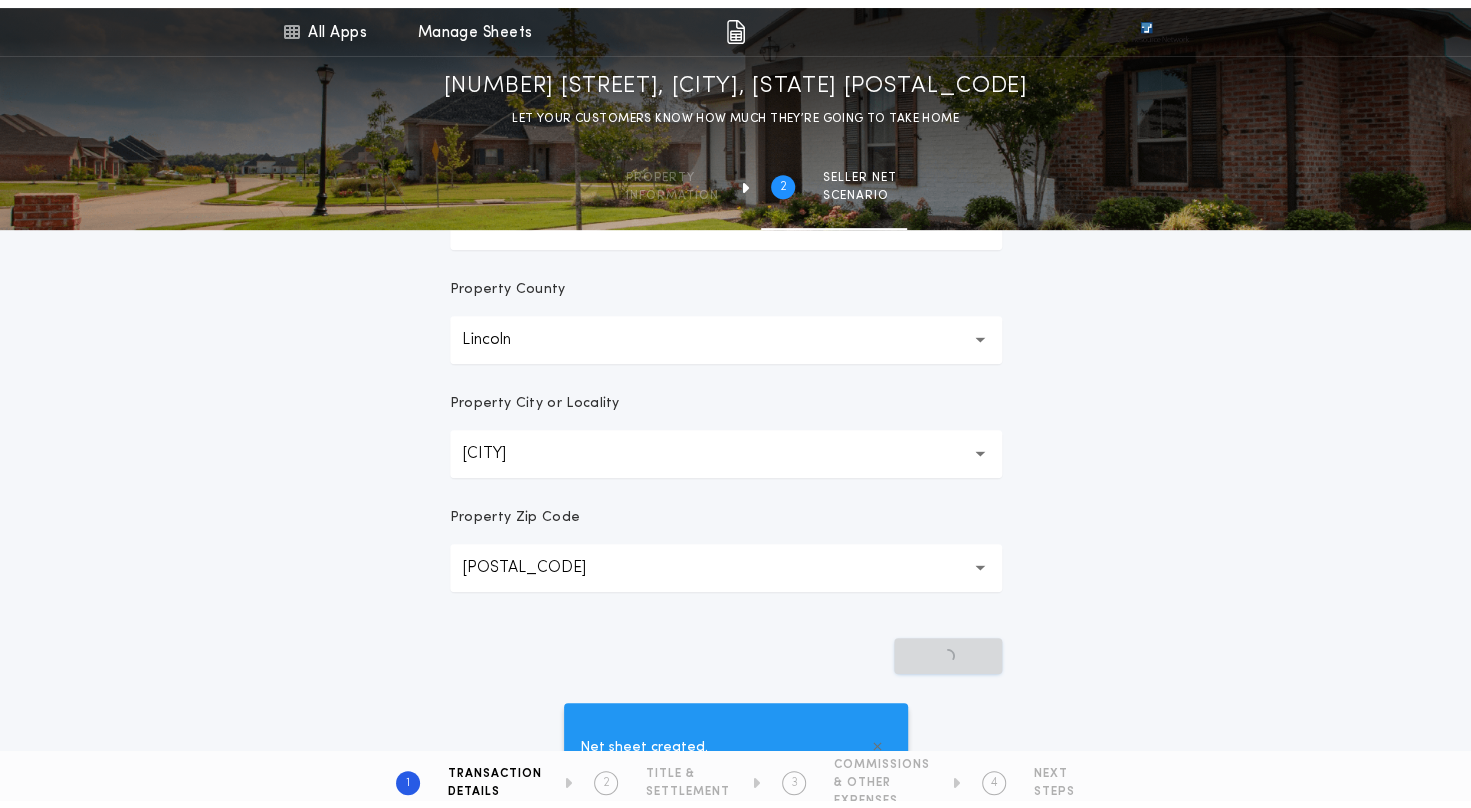 scroll, scrollTop: 0, scrollLeft: 0, axis: both 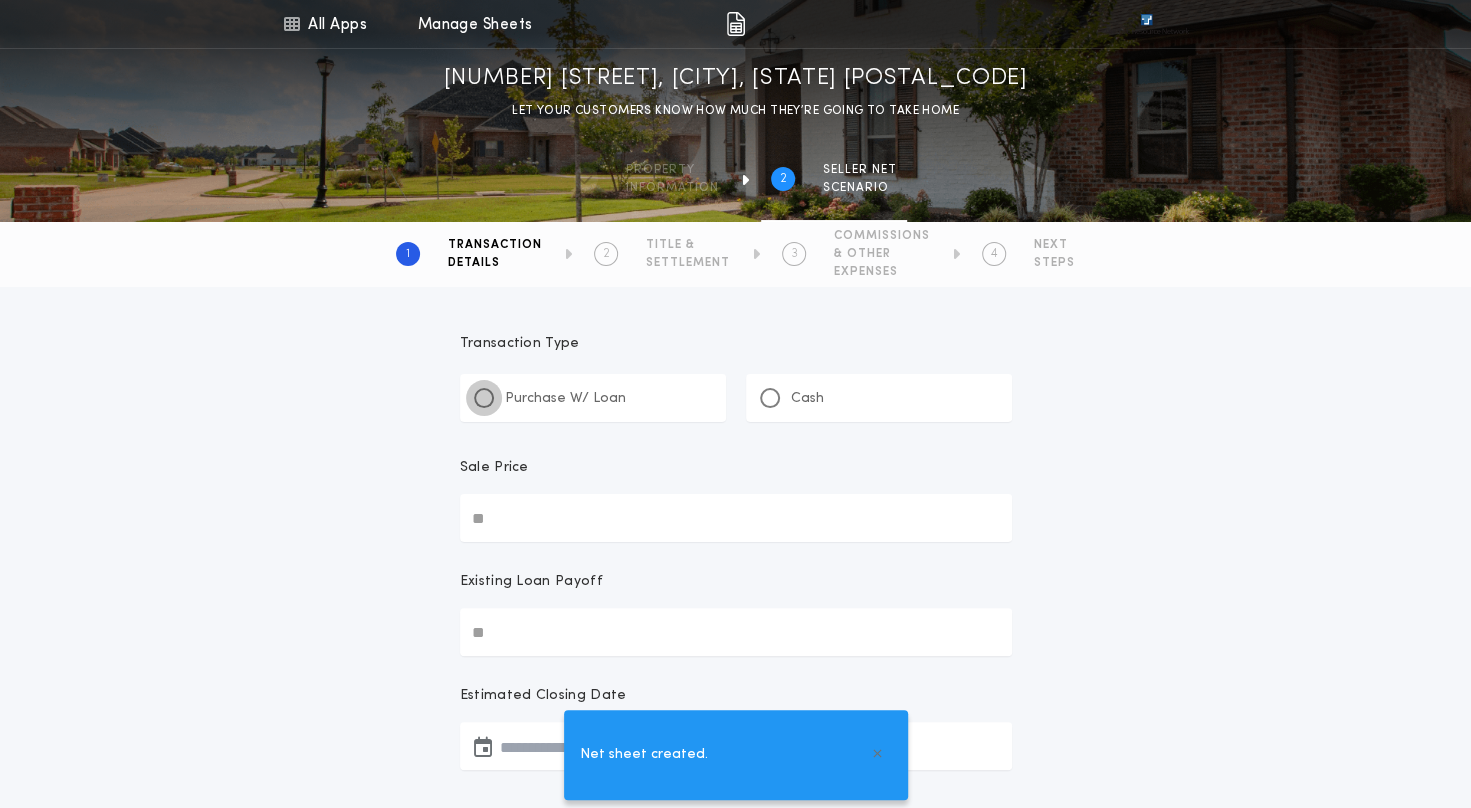 click at bounding box center (484, 398) 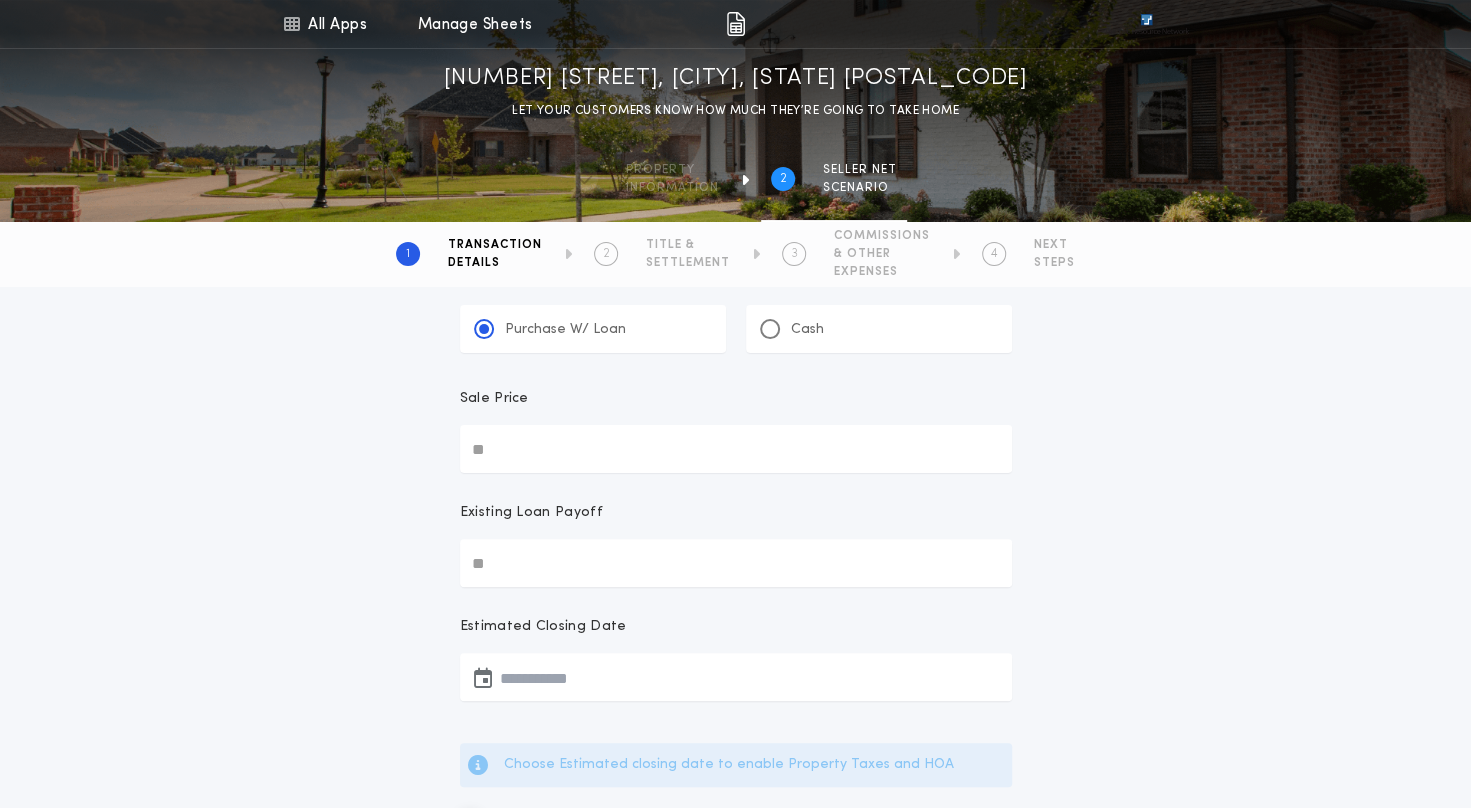 scroll, scrollTop: 100, scrollLeft: 0, axis: vertical 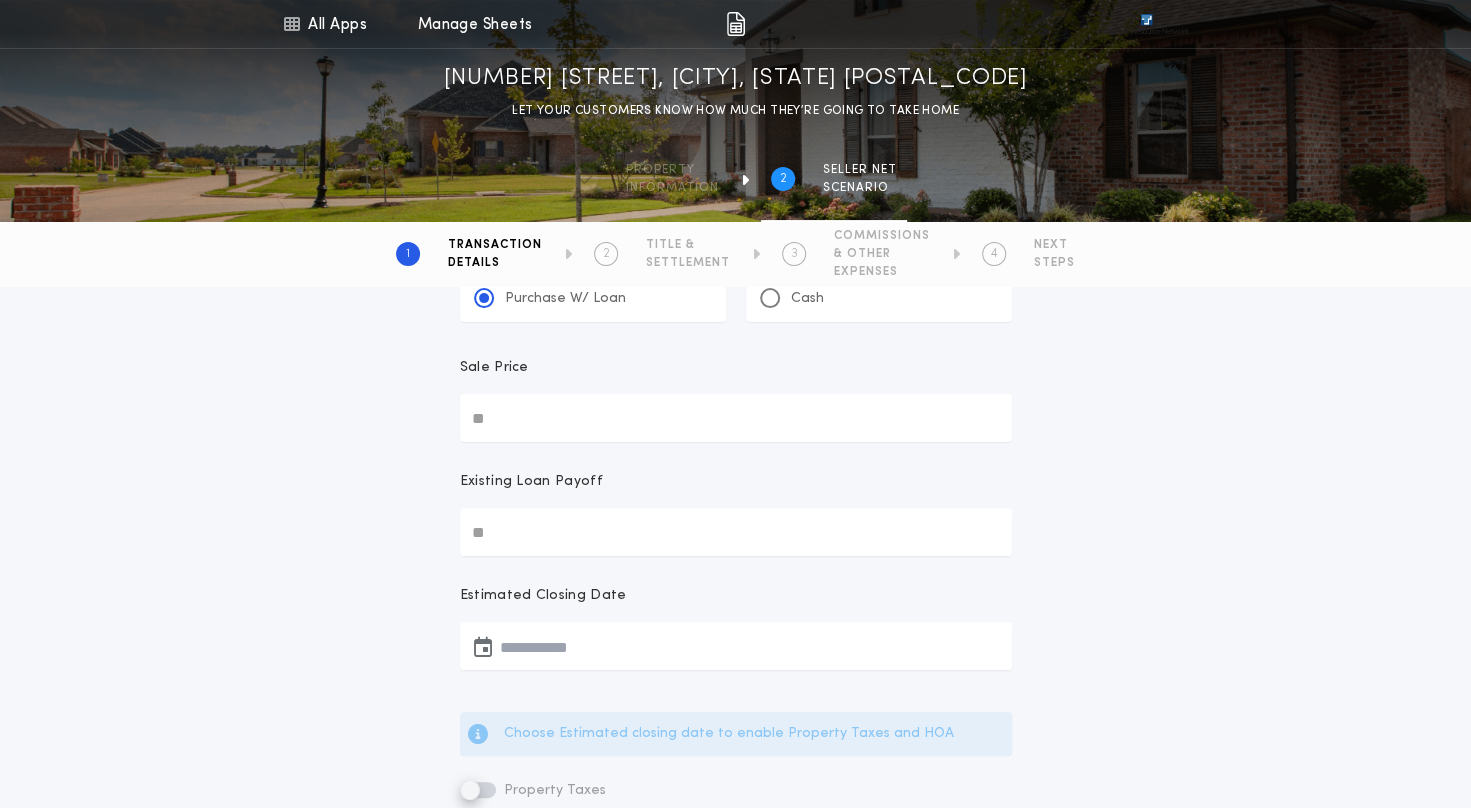 click on "Sale Price" at bounding box center (736, 418) 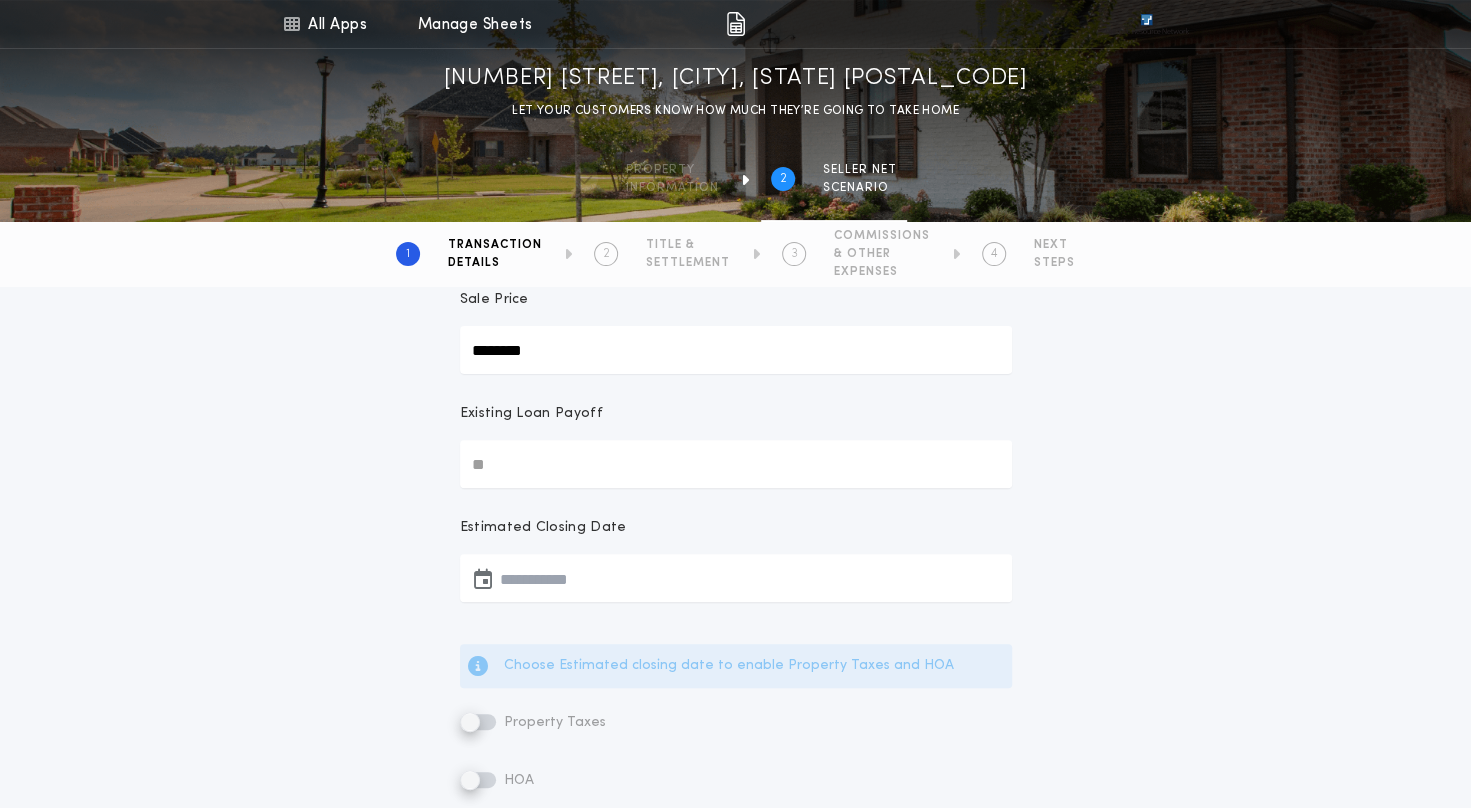scroll, scrollTop: 200, scrollLeft: 0, axis: vertical 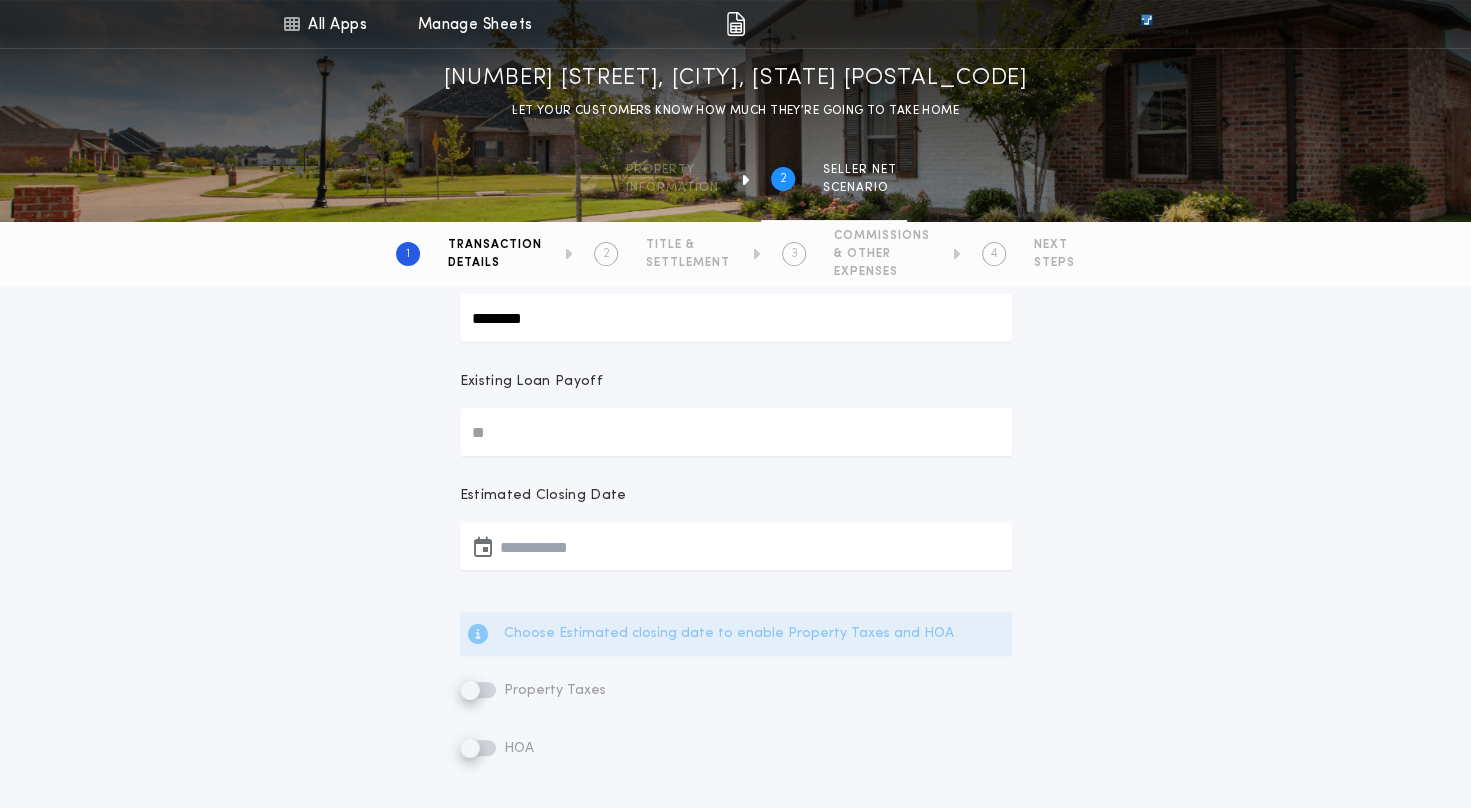 type on "********" 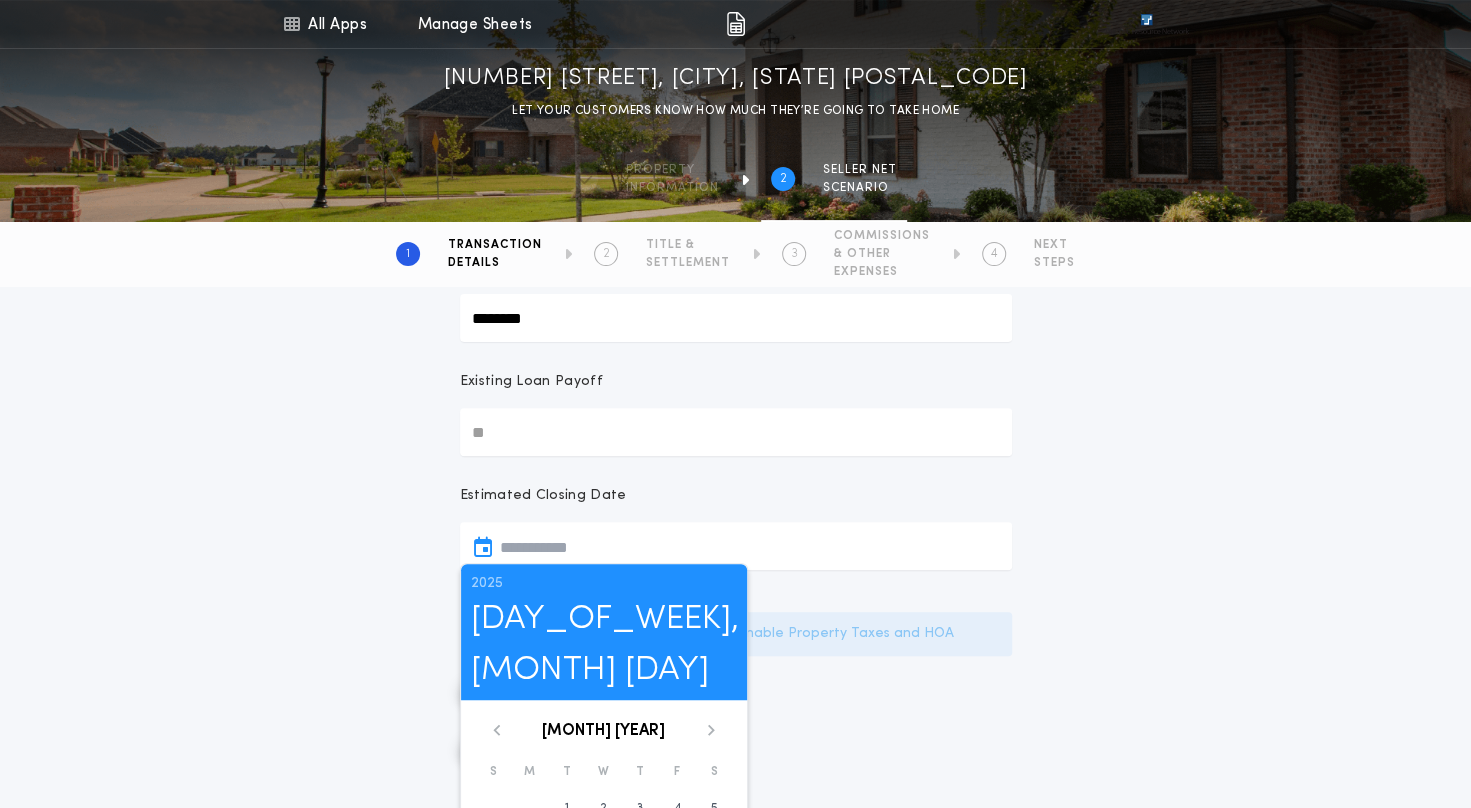 scroll, scrollTop: 300, scrollLeft: 0, axis: vertical 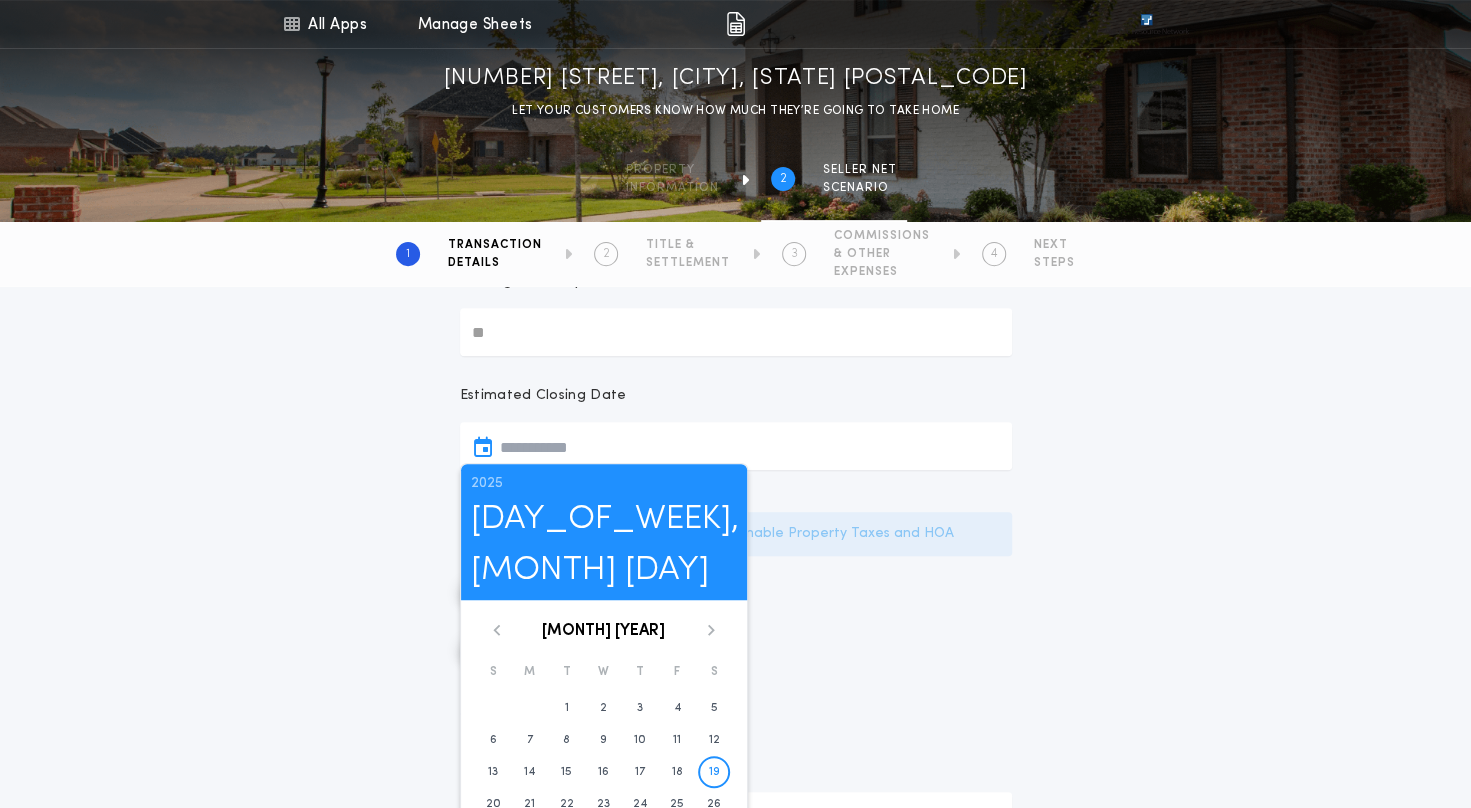 click 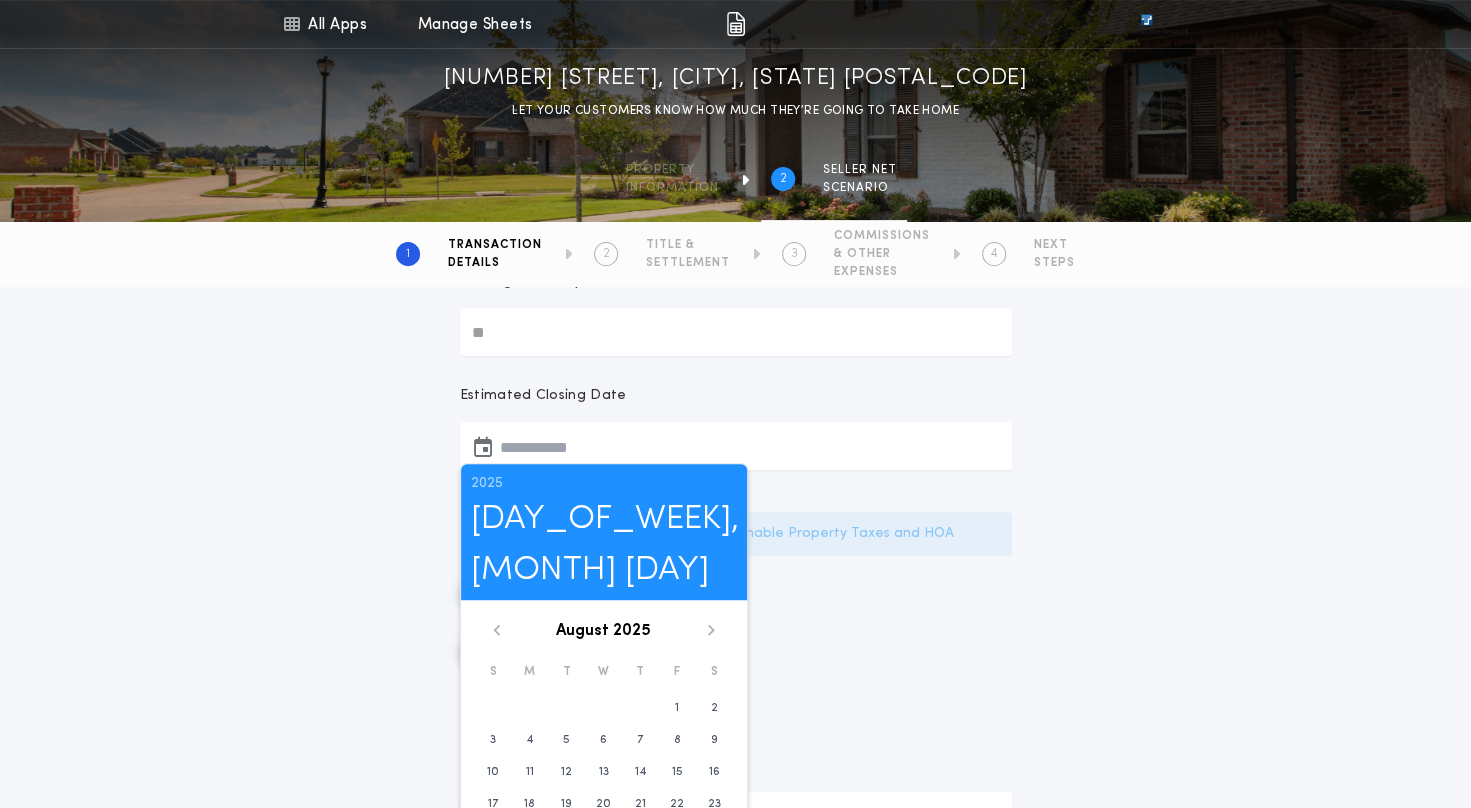 click on "29" at bounding box center [677, 836] 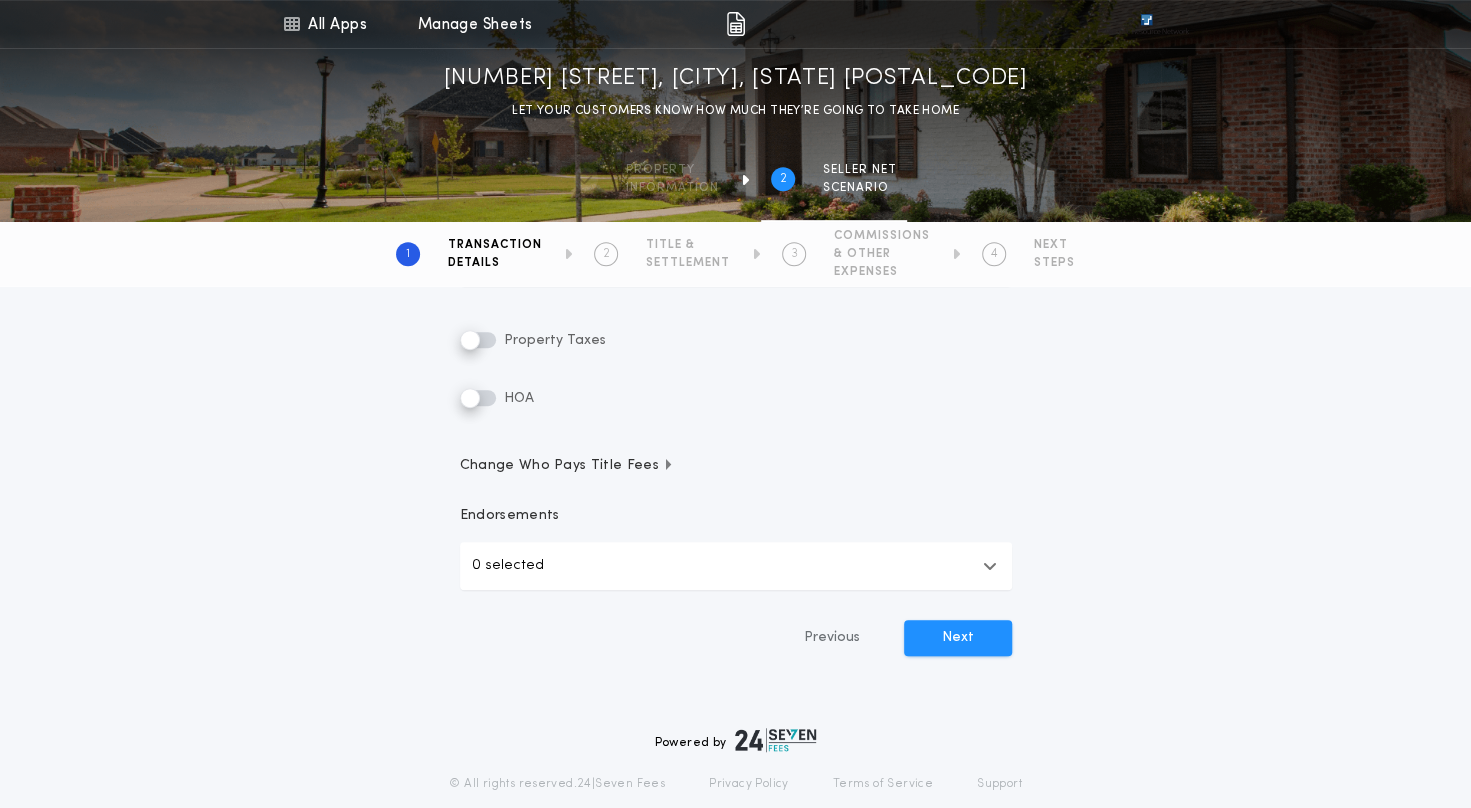 scroll, scrollTop: 500, scrollLeft: 0, axis: vertical 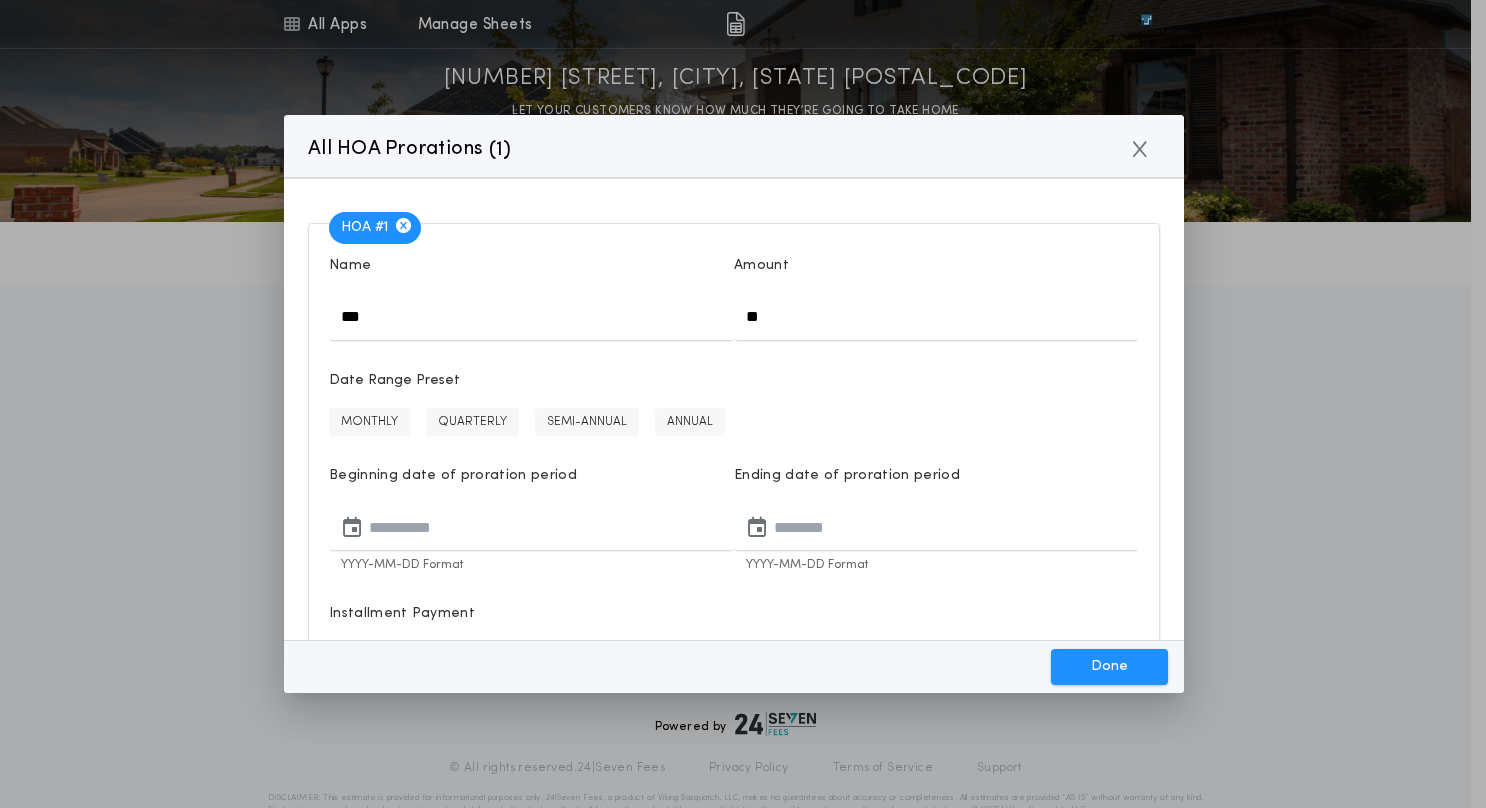 click on "**" at bounding box center (936, 316) 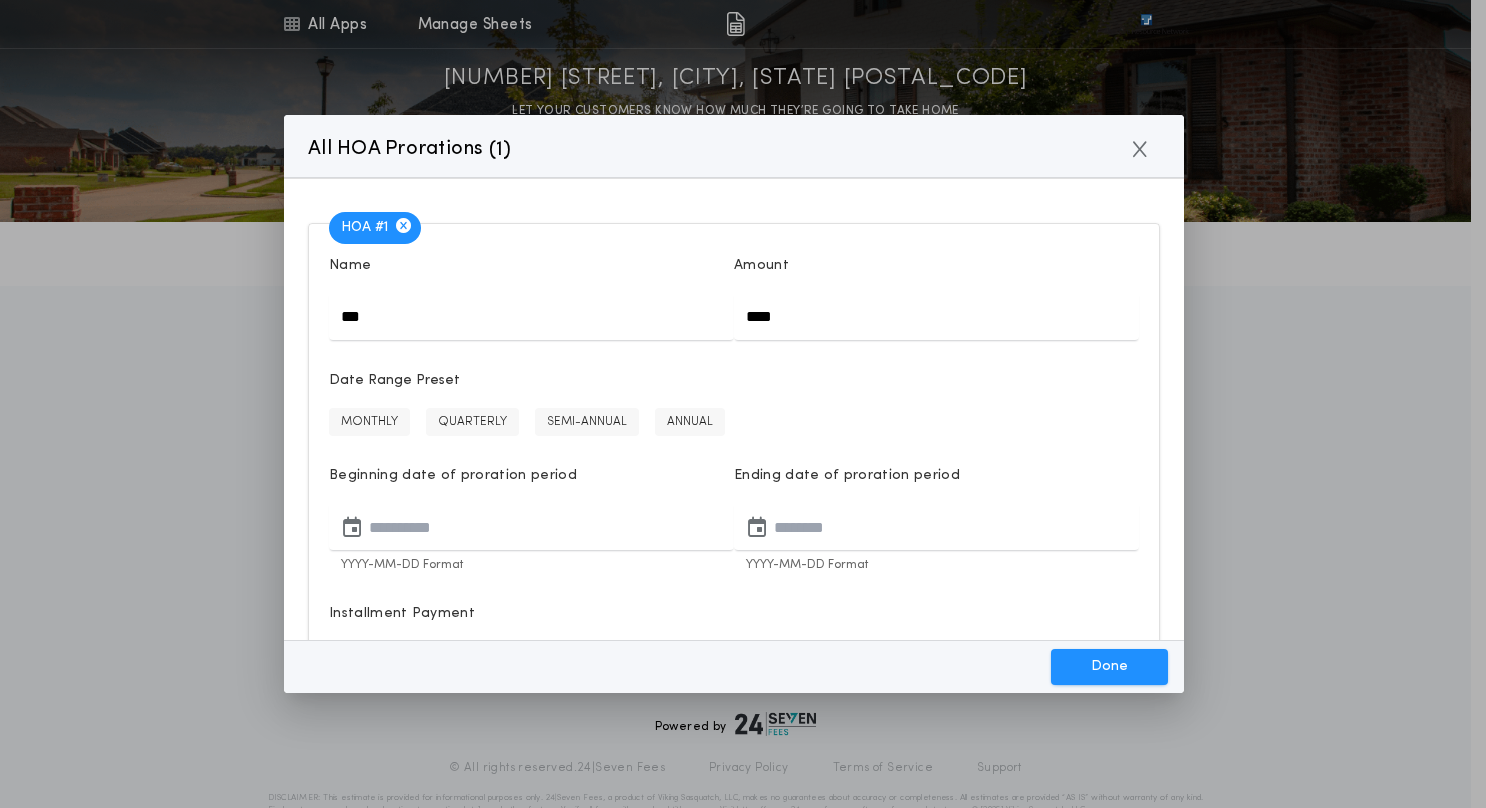 type on "****" 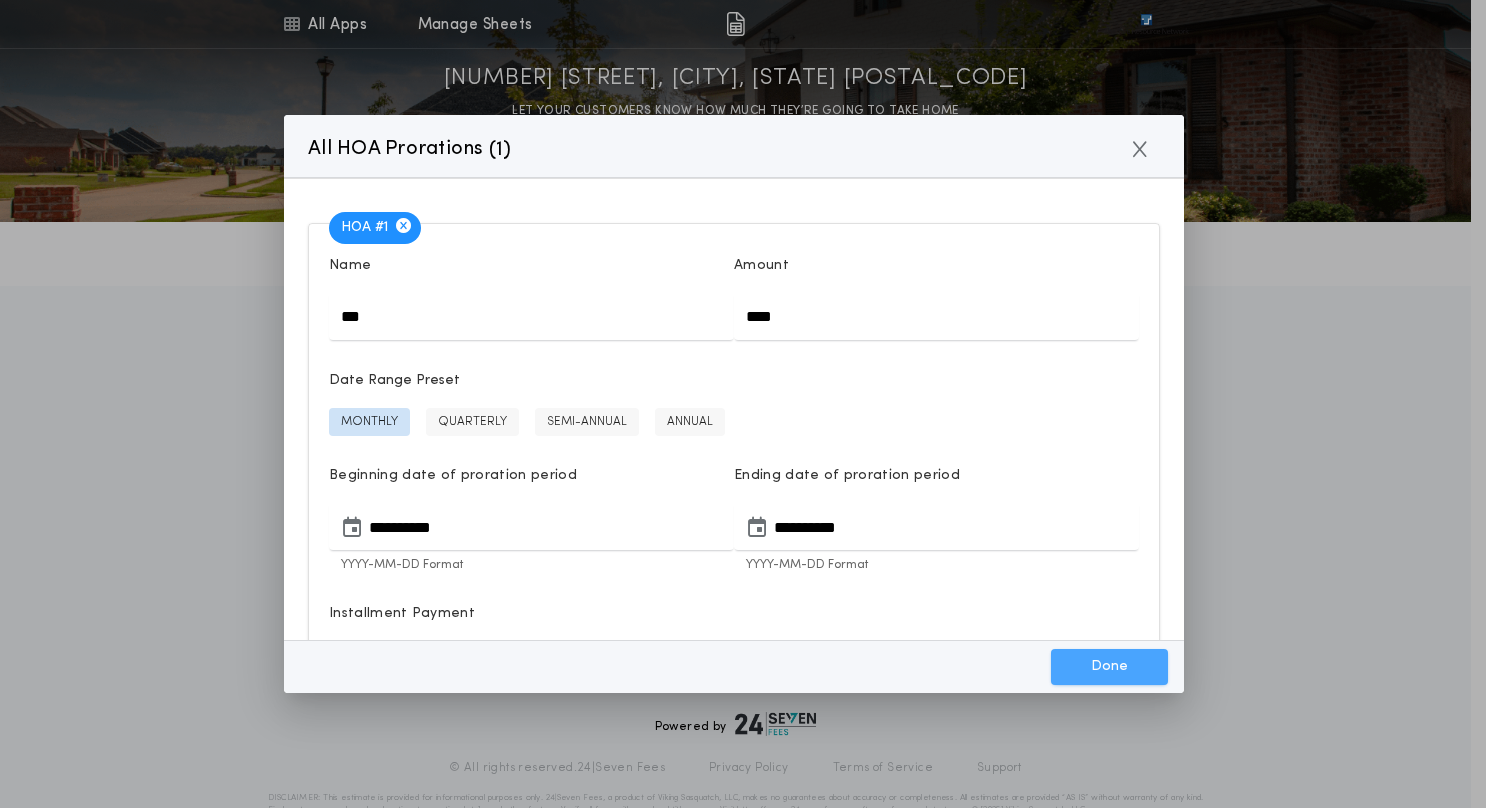 click on "Done" at bounding box center [1109, 667] 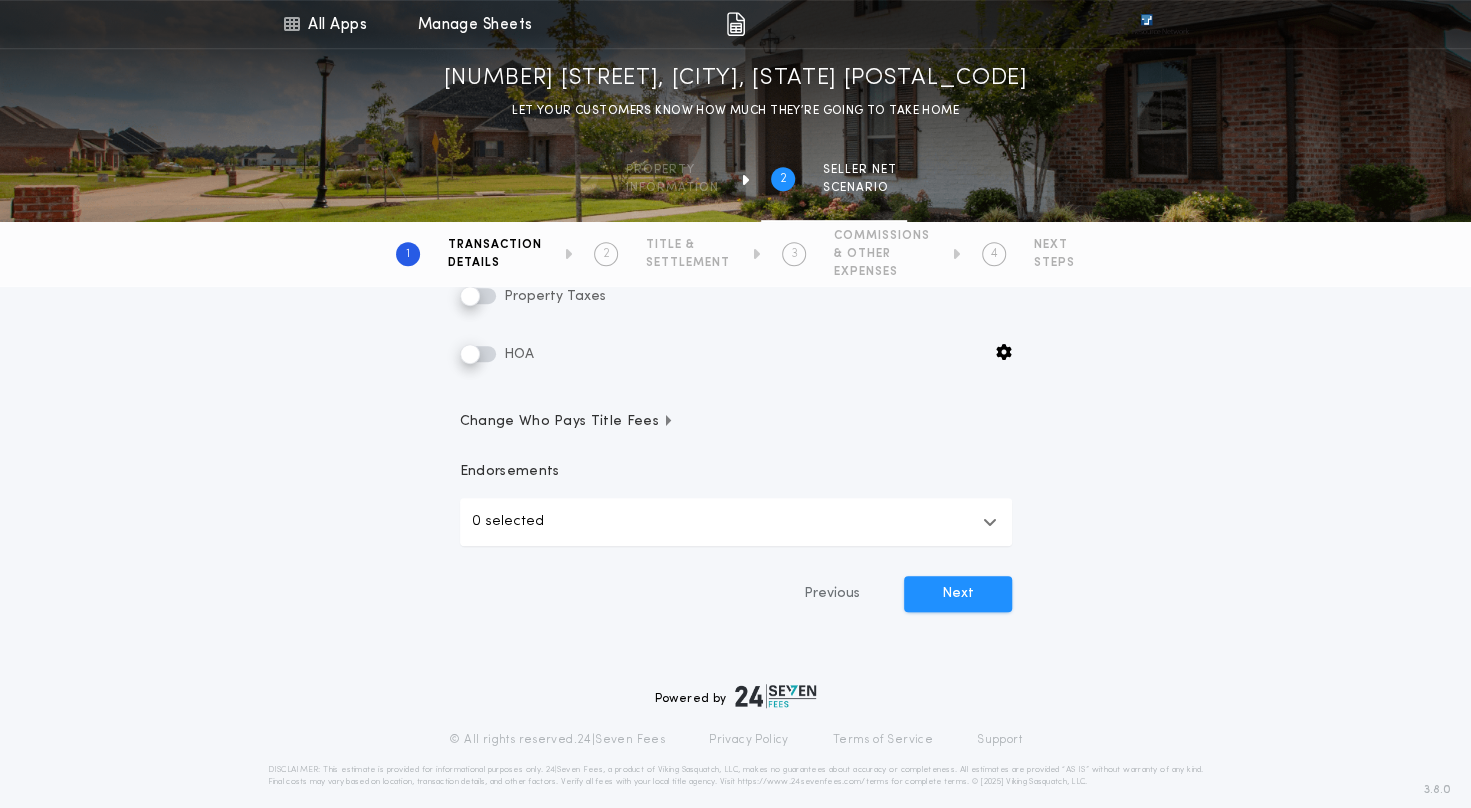 scroll, scrollTop: 548, scrollLeft: 0, axis: vertical 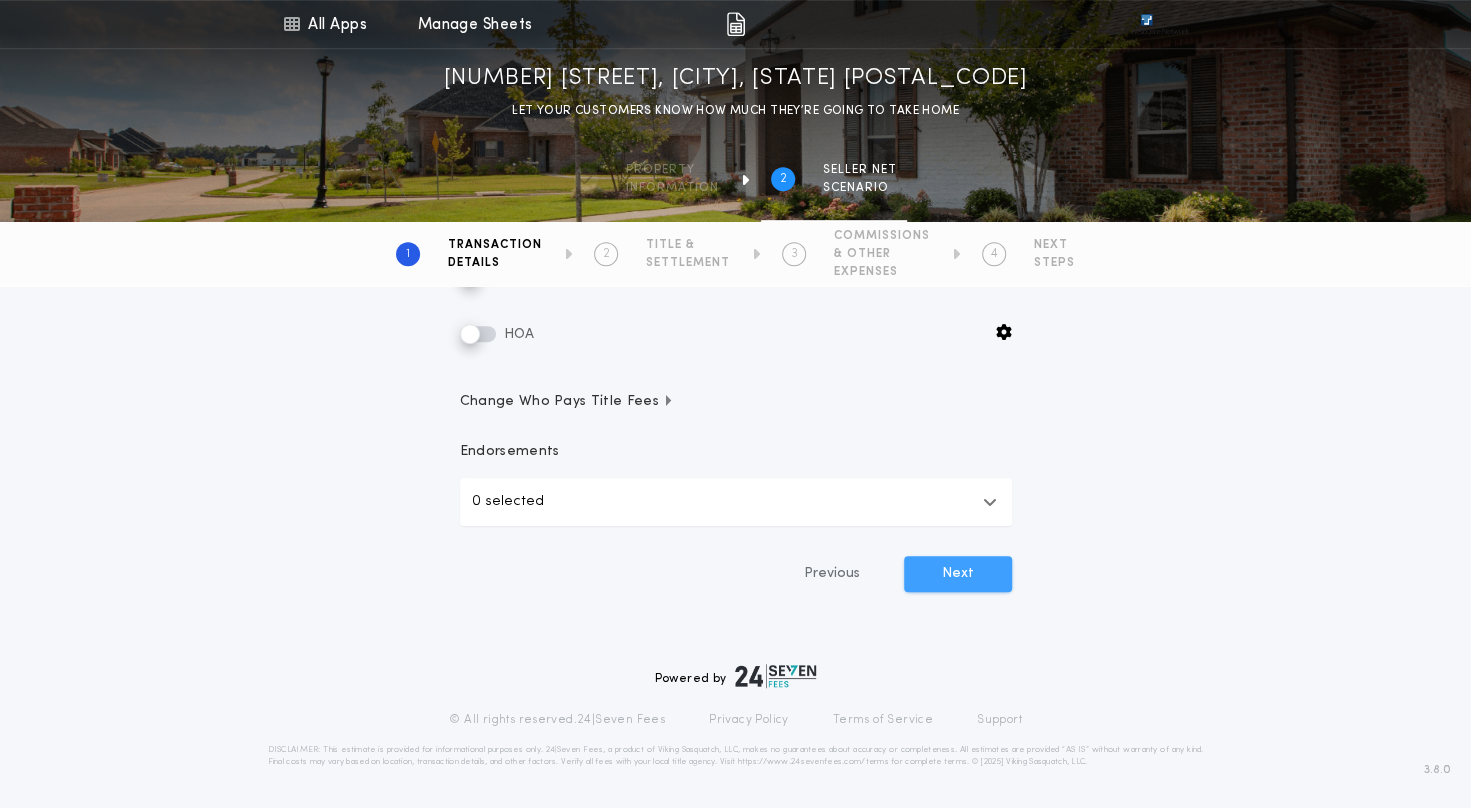click on "Next" at bounding box center (958, 574) 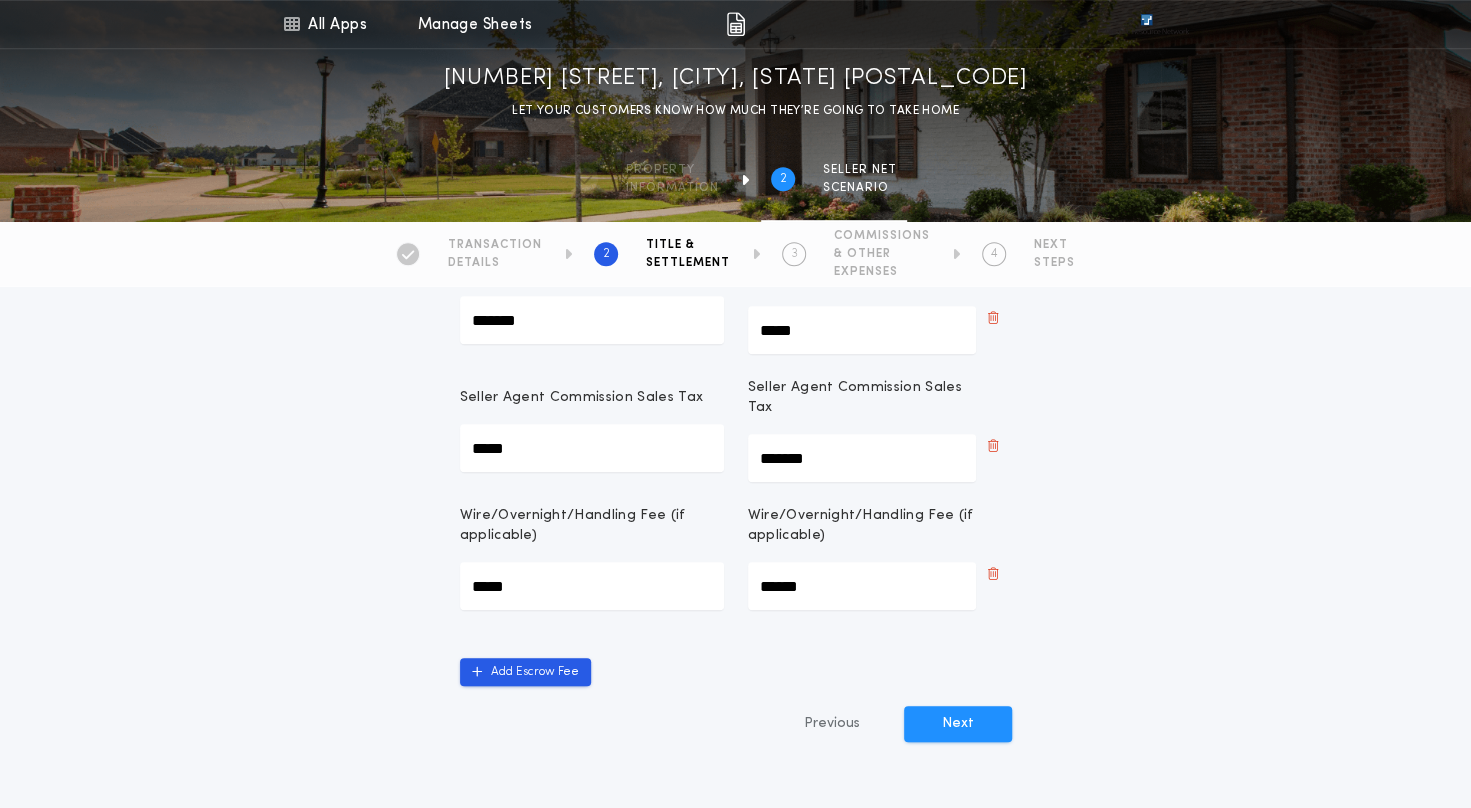 scroll, scrollTop: 700, scrollLeft: 0, axis: vertical 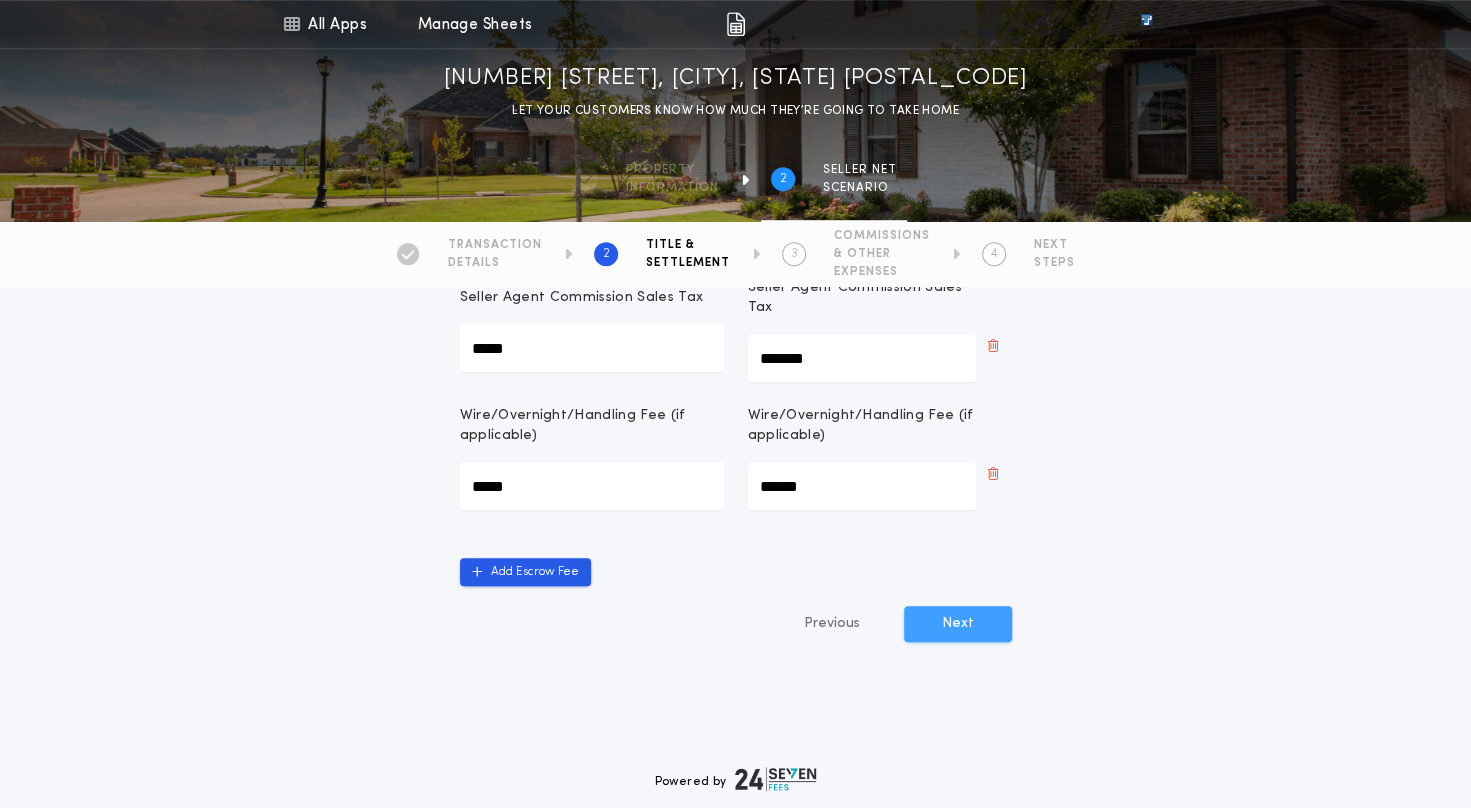 click on "Next" at bounding box center (958, 624) 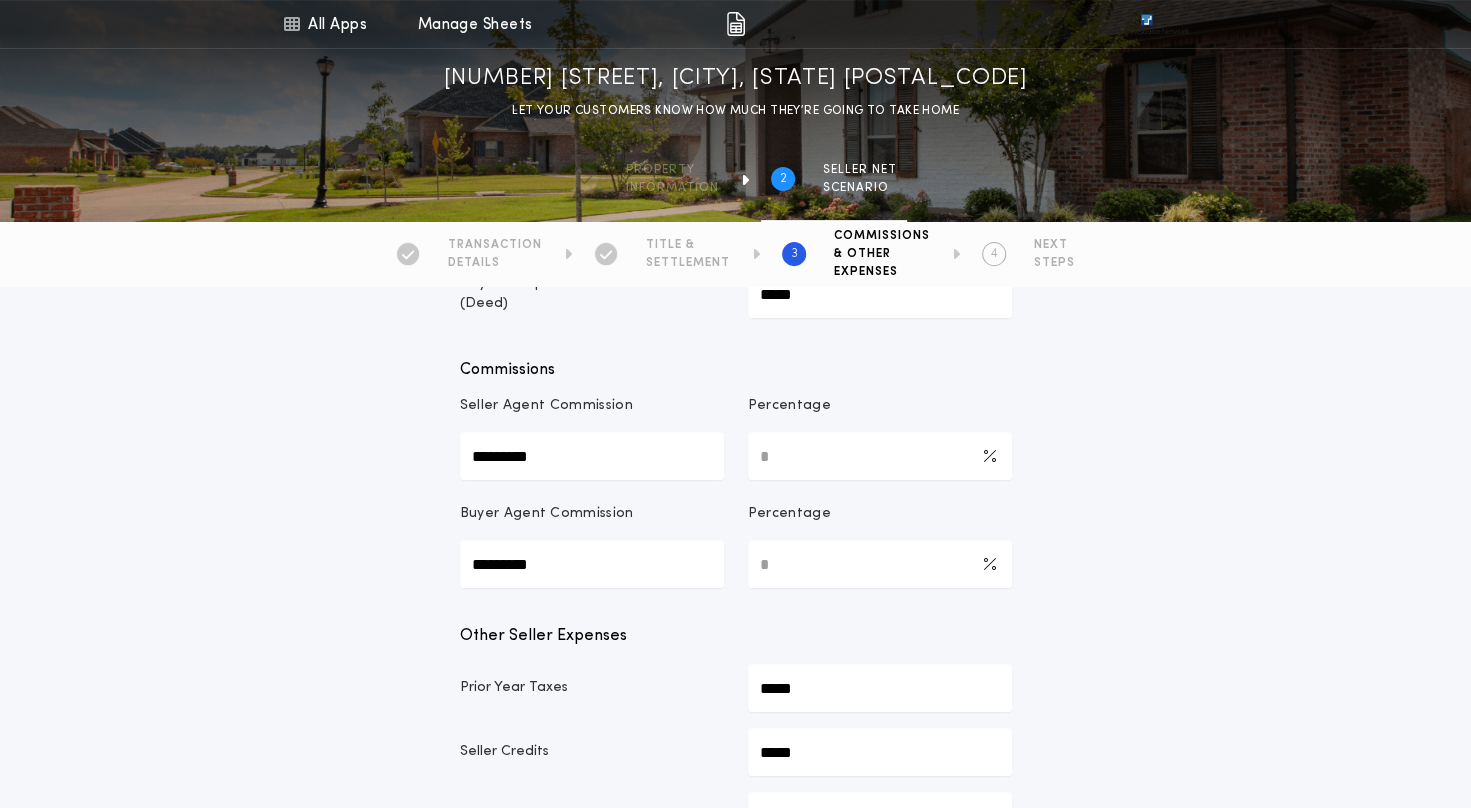 scroll, scrollTop: 500, scrollLeft: 0, axis: vertical 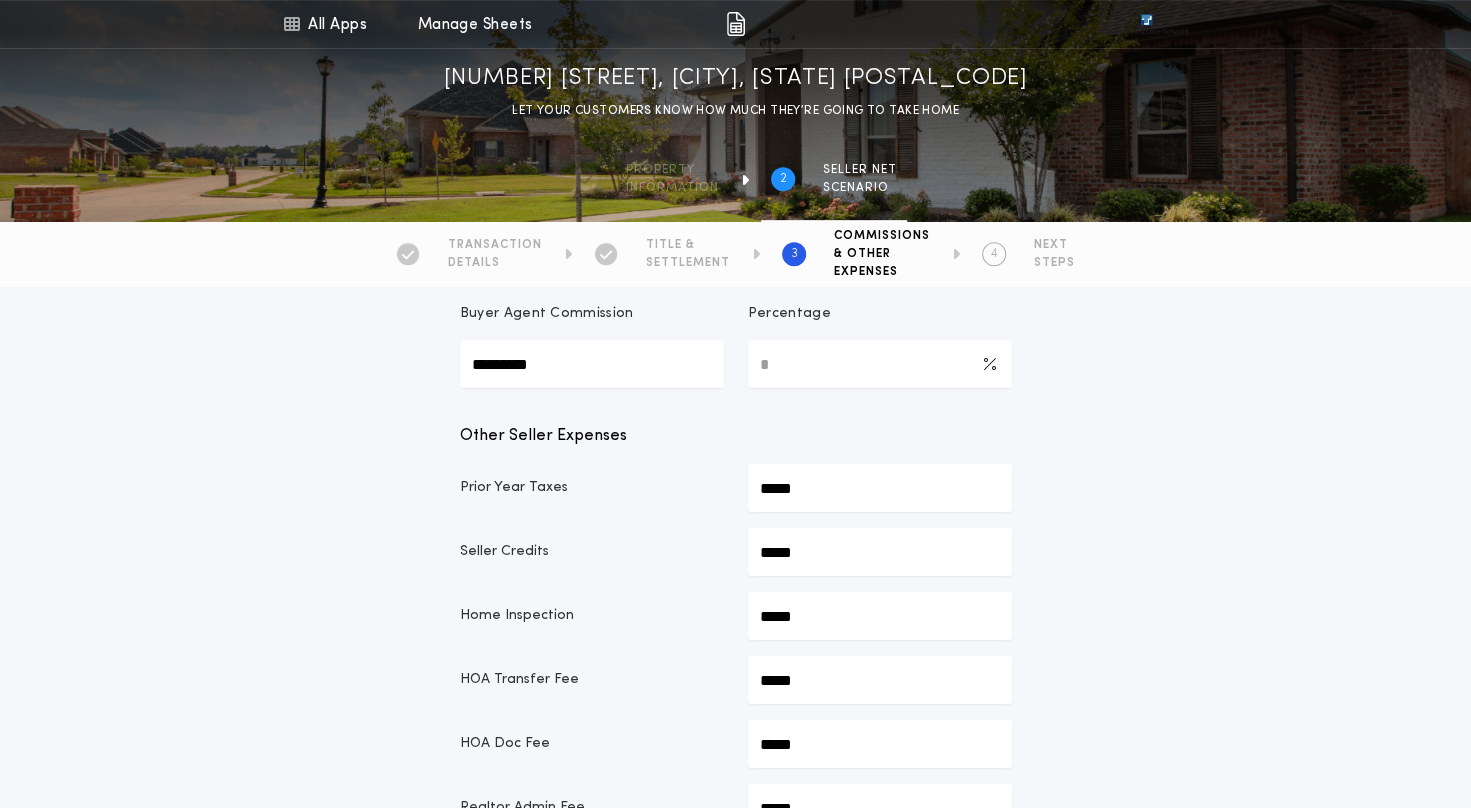 click on "*****" at bounding box center (880, -98) 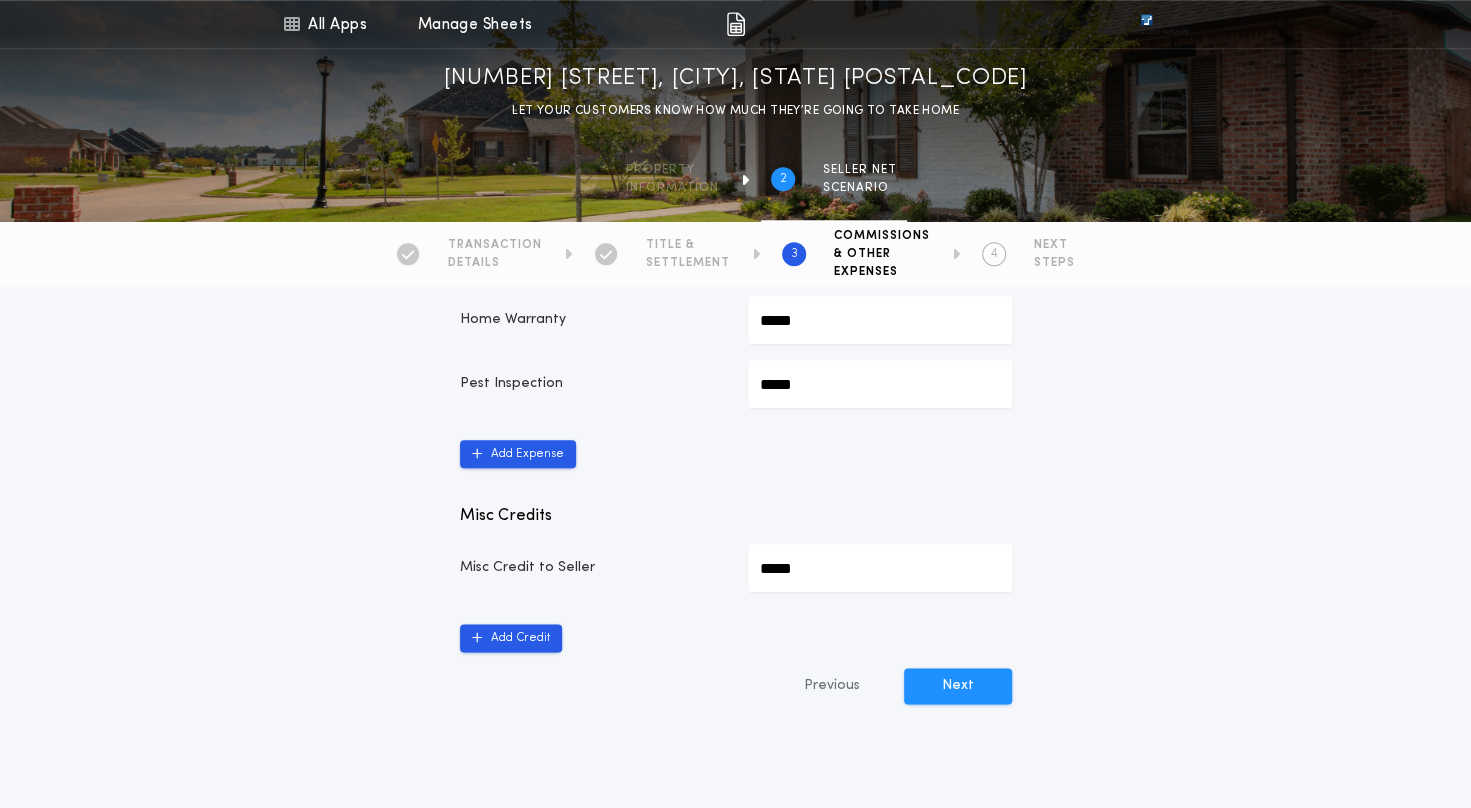 scroll, scrollTop: 1100, scrollLeft: 0, axis: vertical 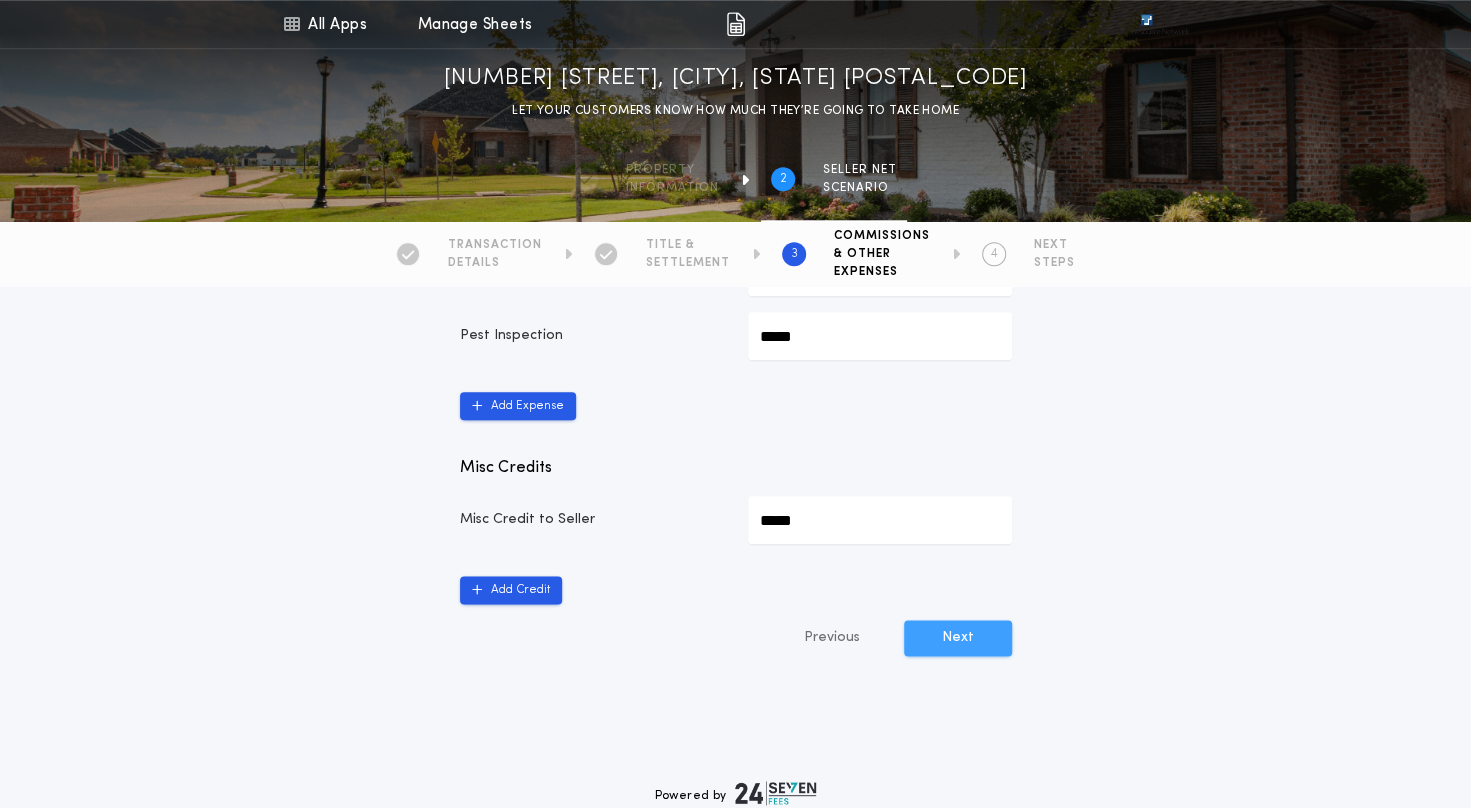 type on "*********" 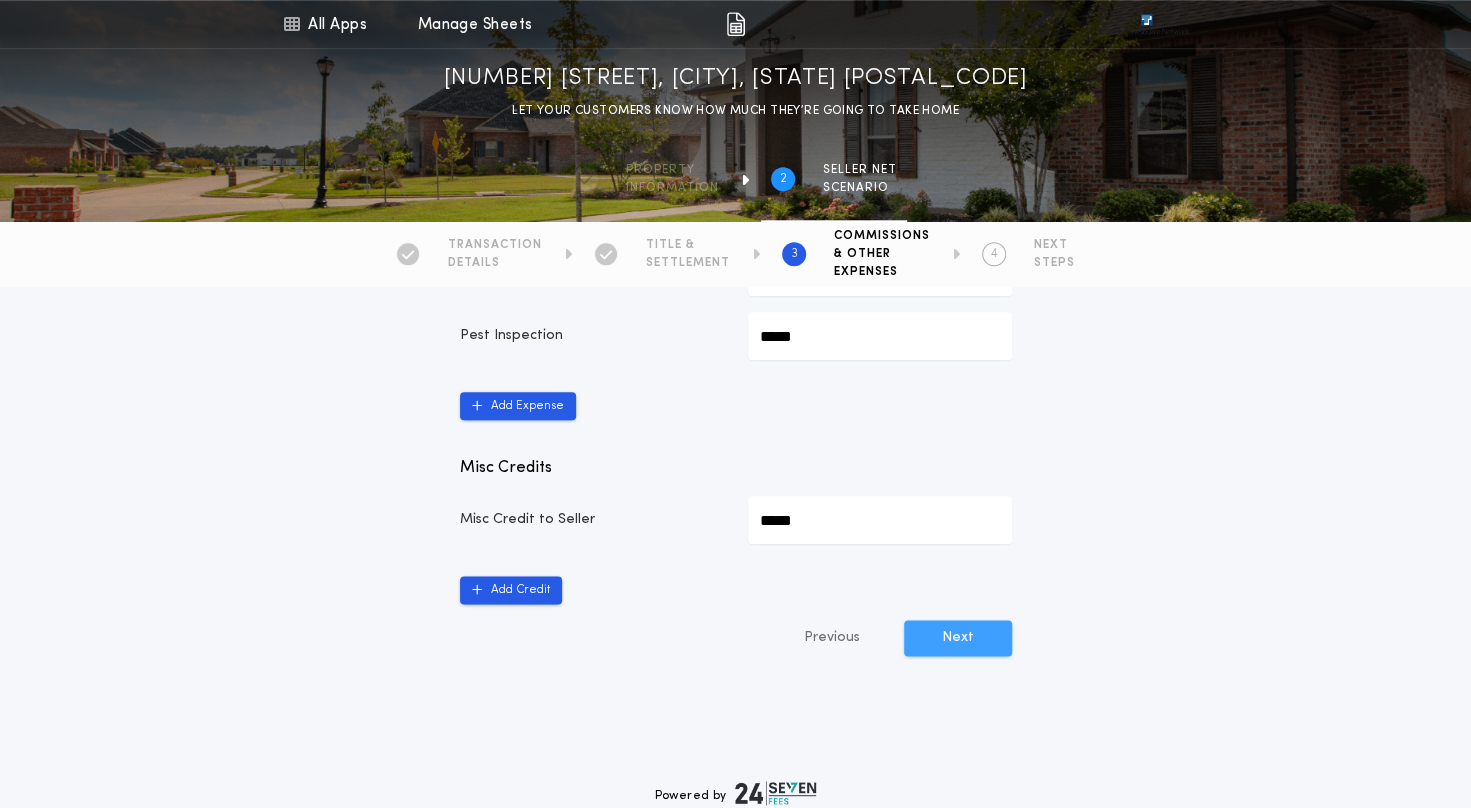 click on "Next" at bounding box center (958, 638) 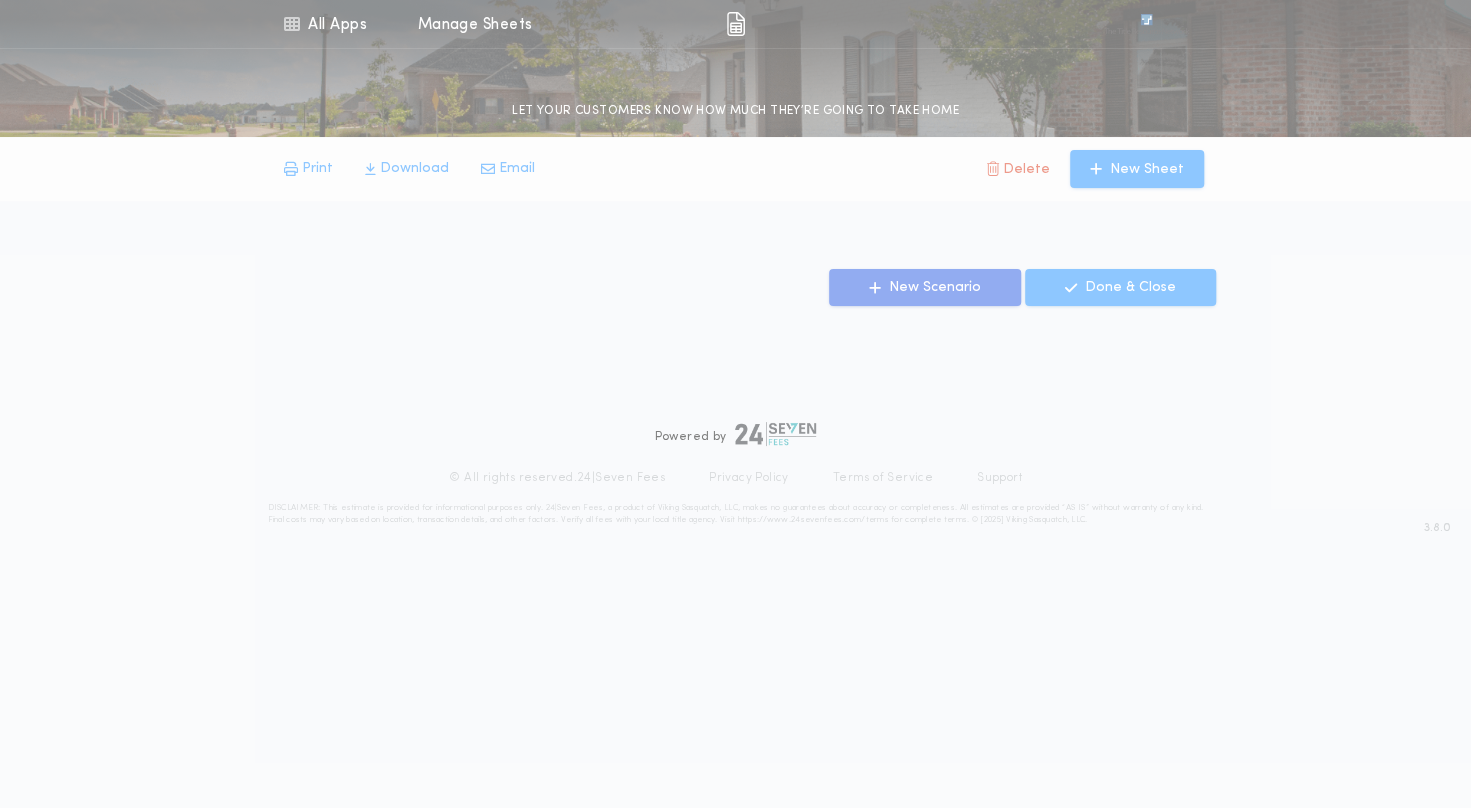 scroll, scrollTop: 0, scrollLeft: 0, axis: both 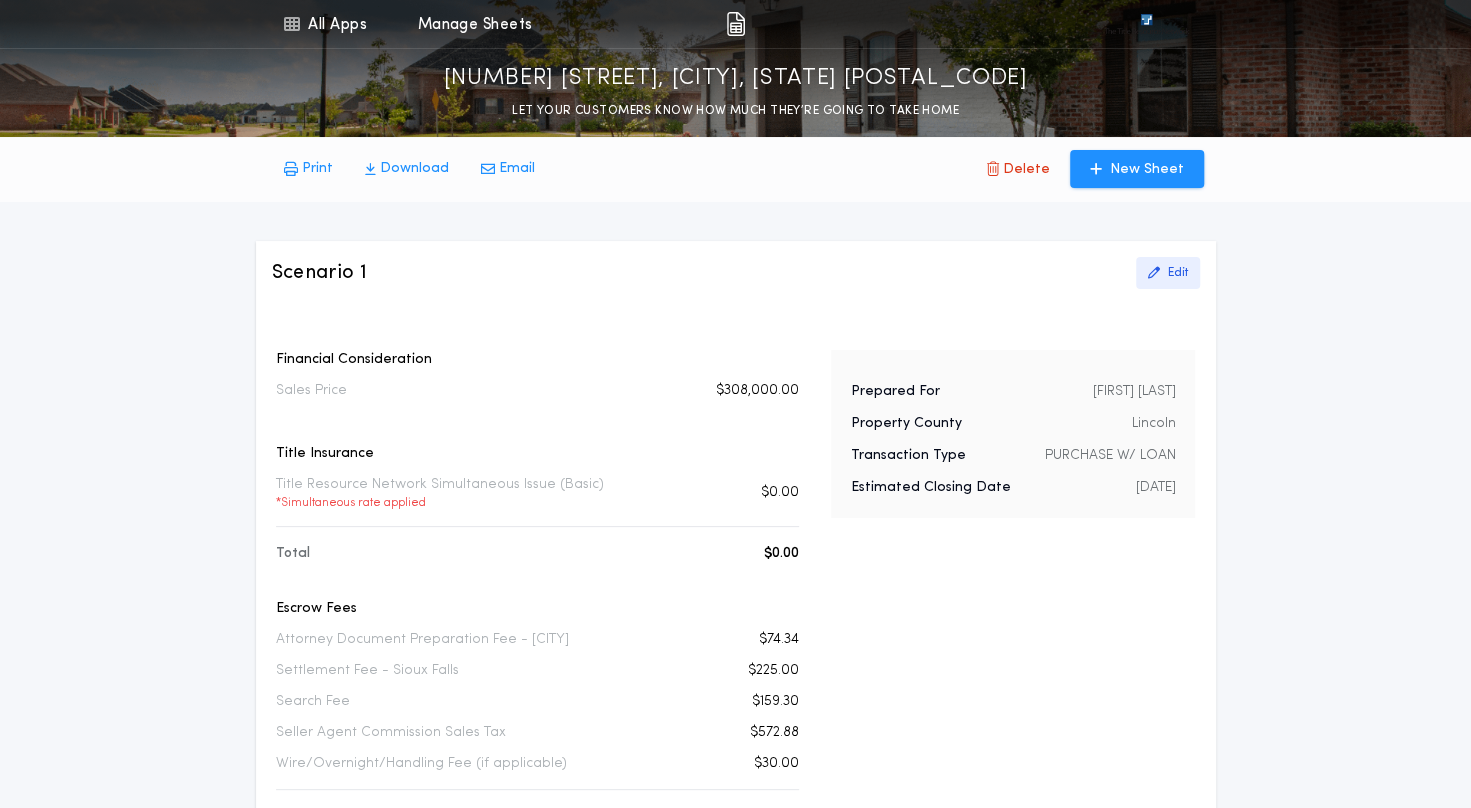 click on "Edit" at bounding box center (1178, 273) 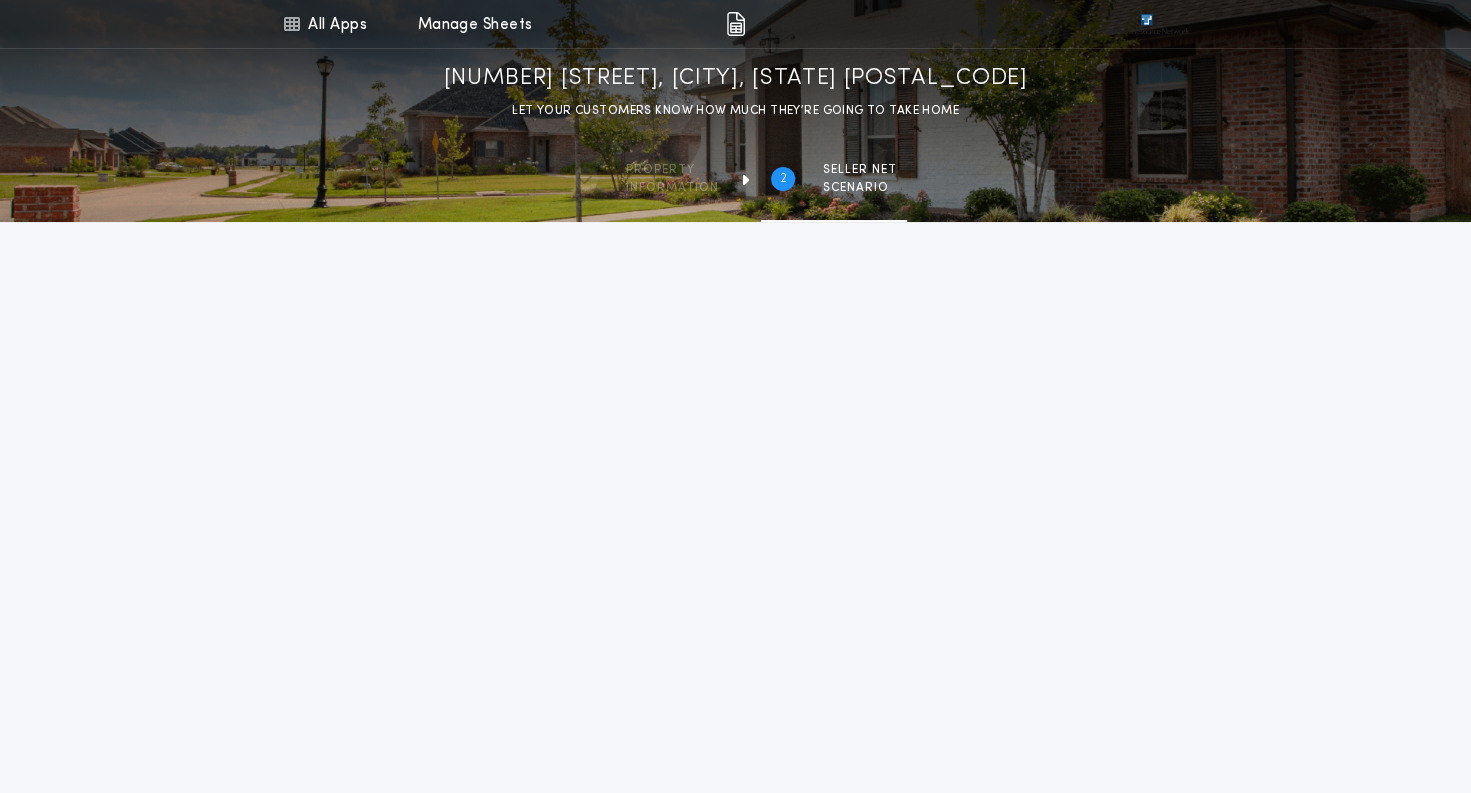 type on "********" 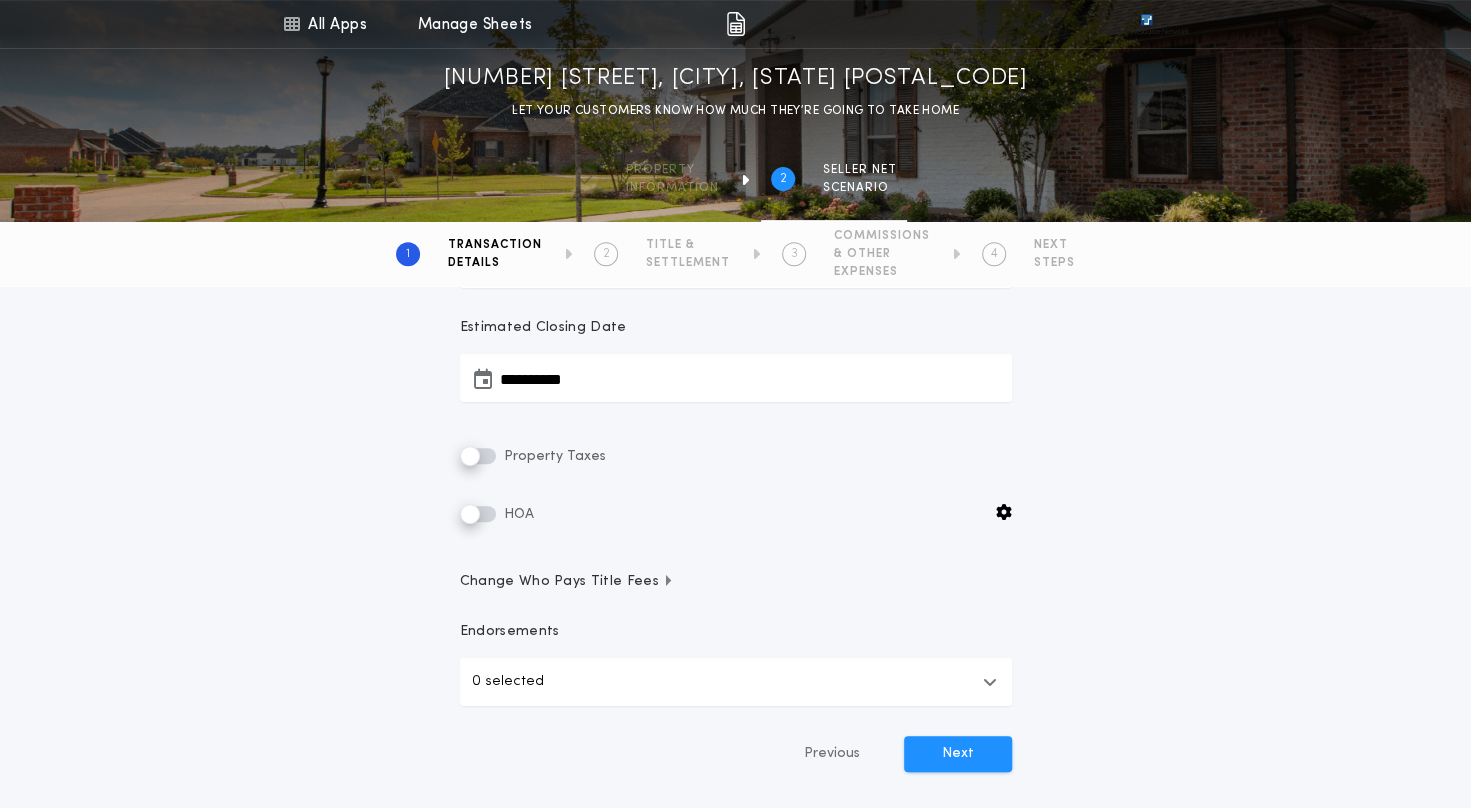 scroll, scrollTop: 400, scrollLeft: 0, axis: vertical 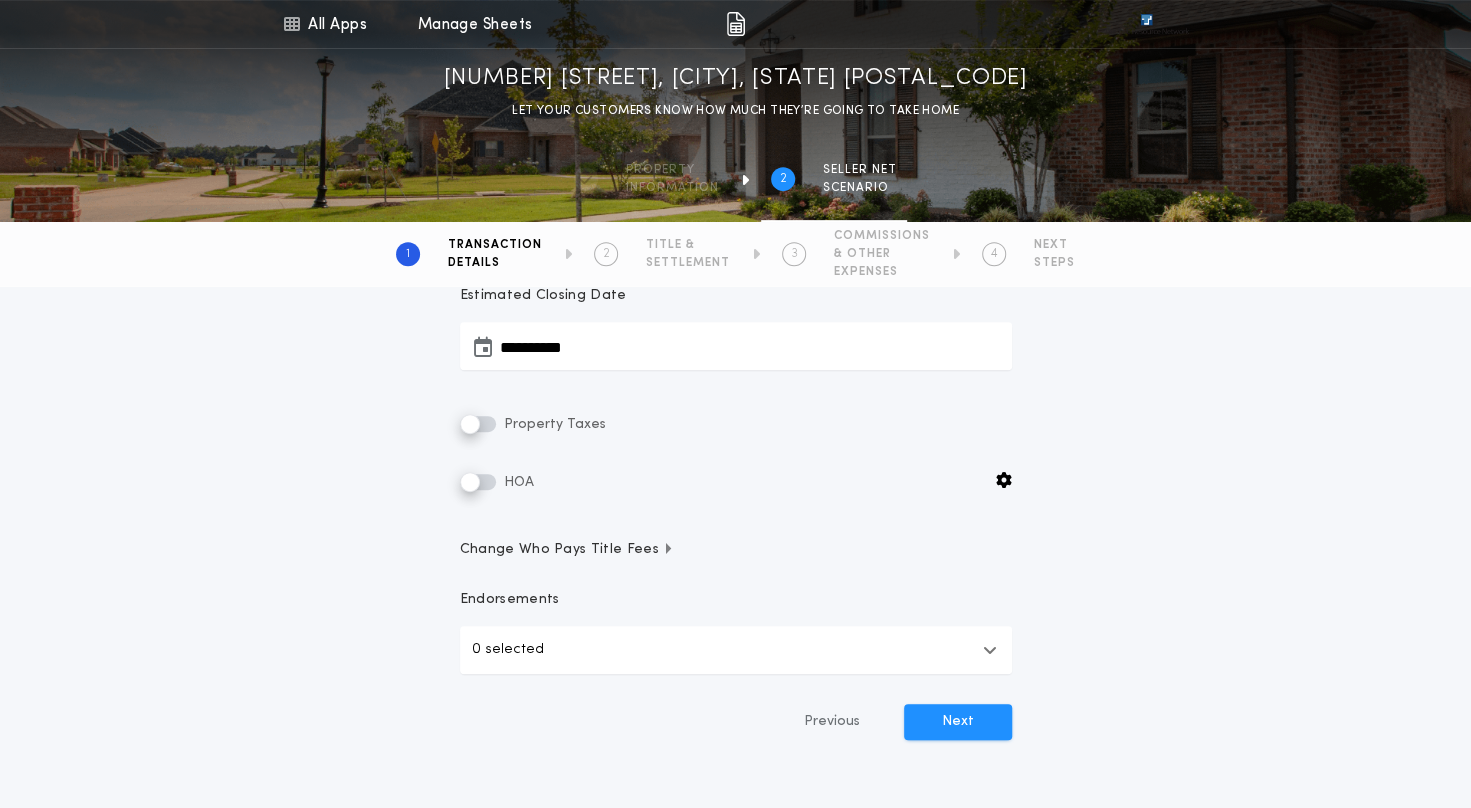 click on "Change Who Pays Title Fees" at bounding box center [567, 550] 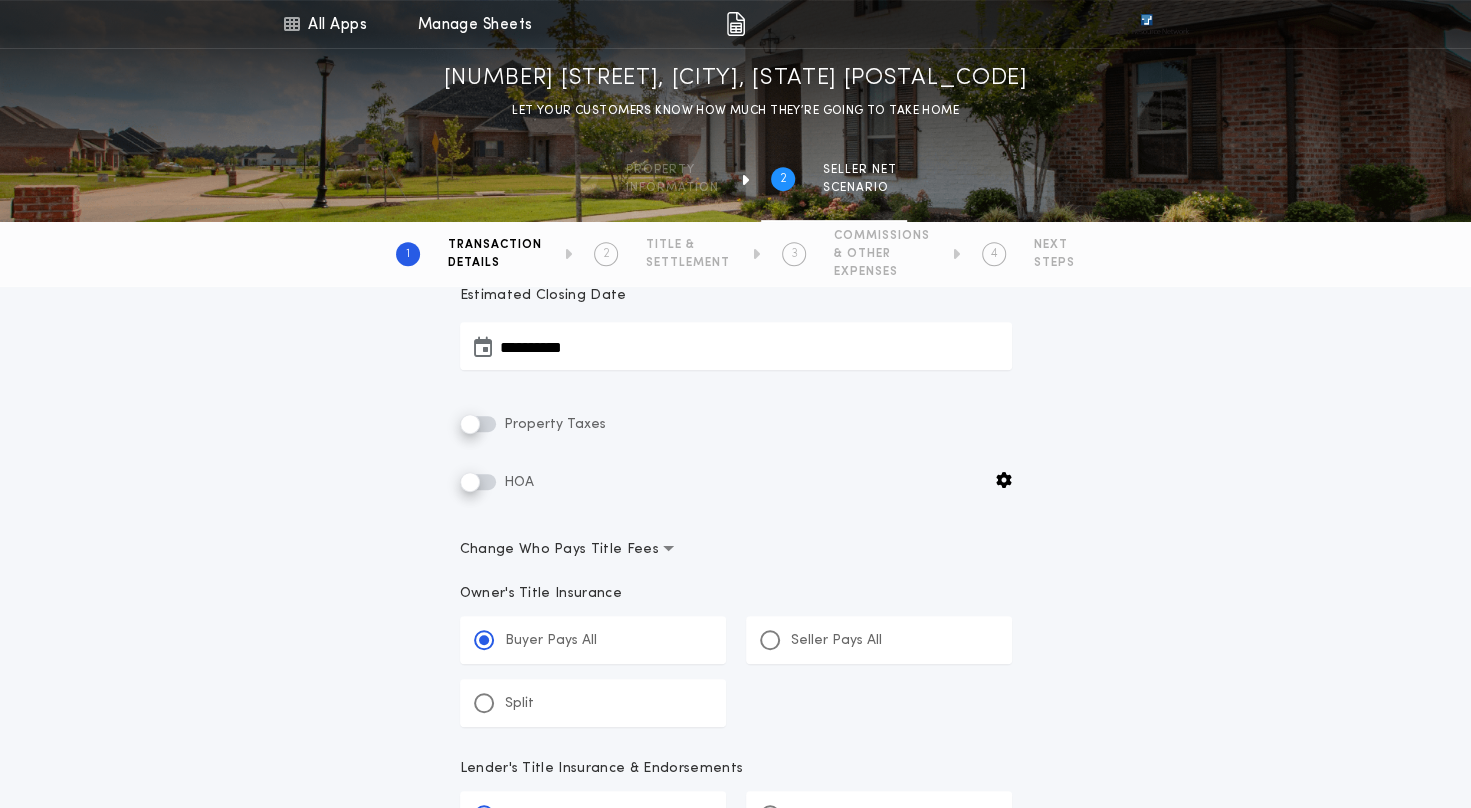 click on "Split" at bounding box center [504, 703] 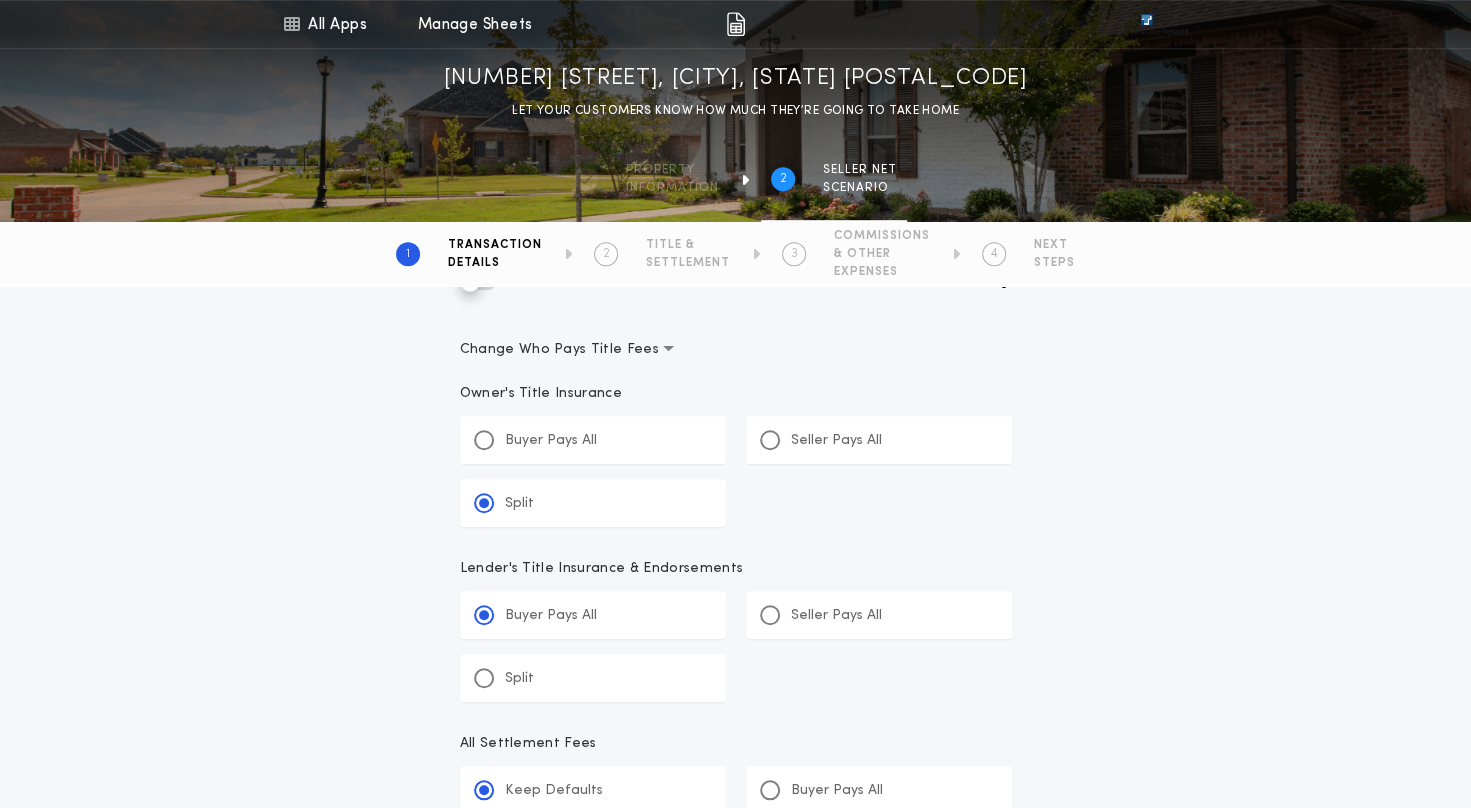 click on "Split" at bounding box center [593, 678] 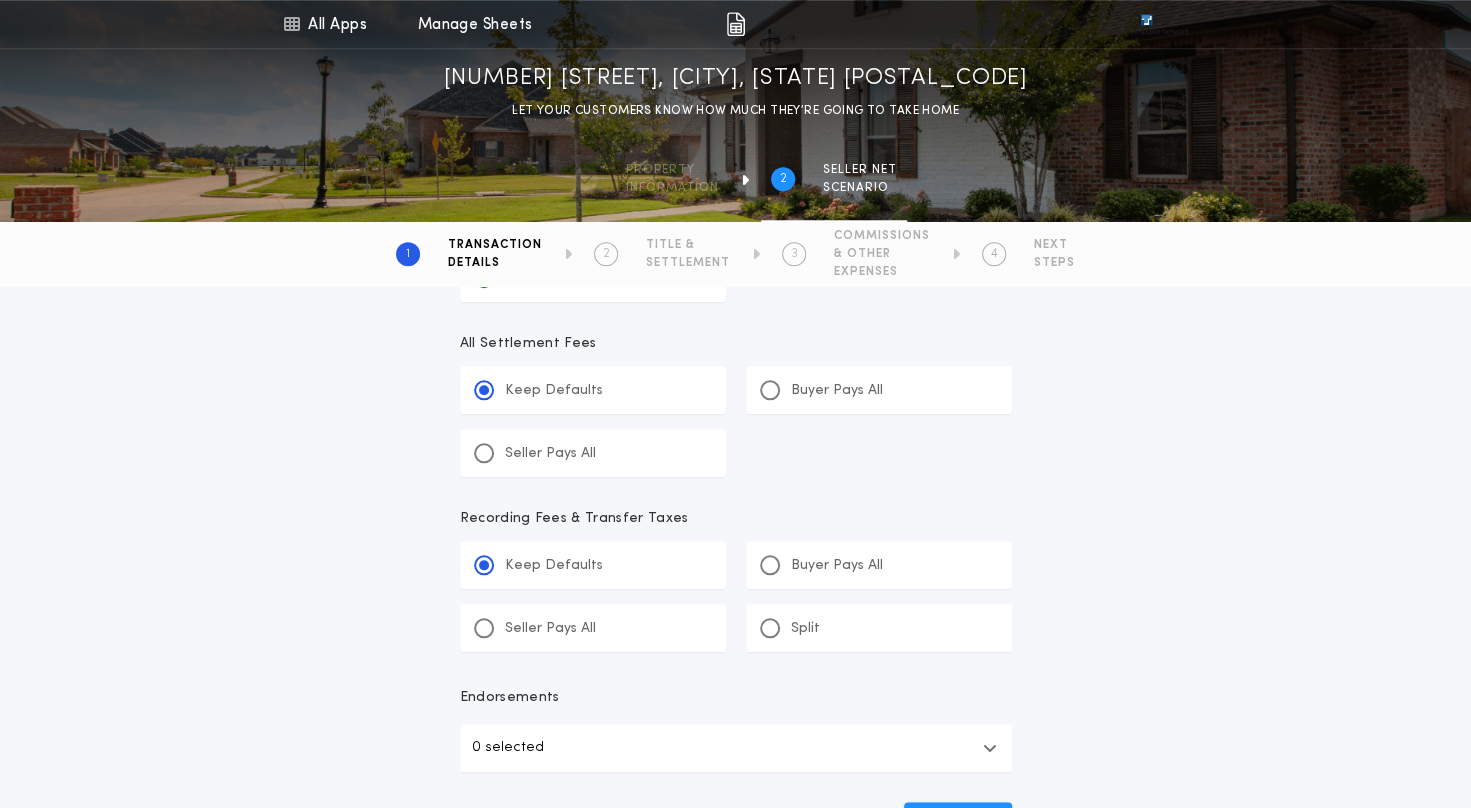 scroll, scrollTop: 1200, scrollLeft: 0, axis: vertical 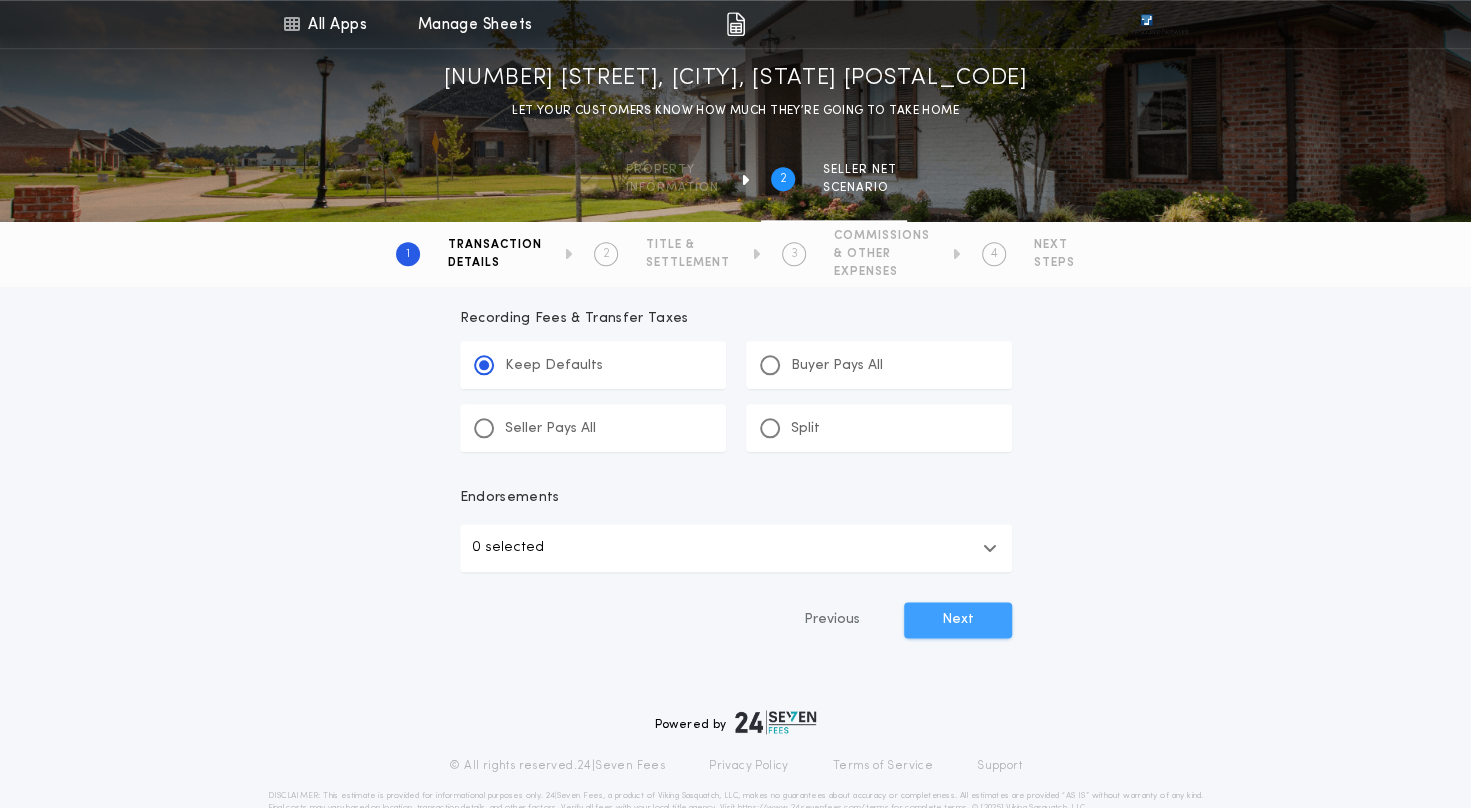 click on "Next" at bounding box center (958, 620) 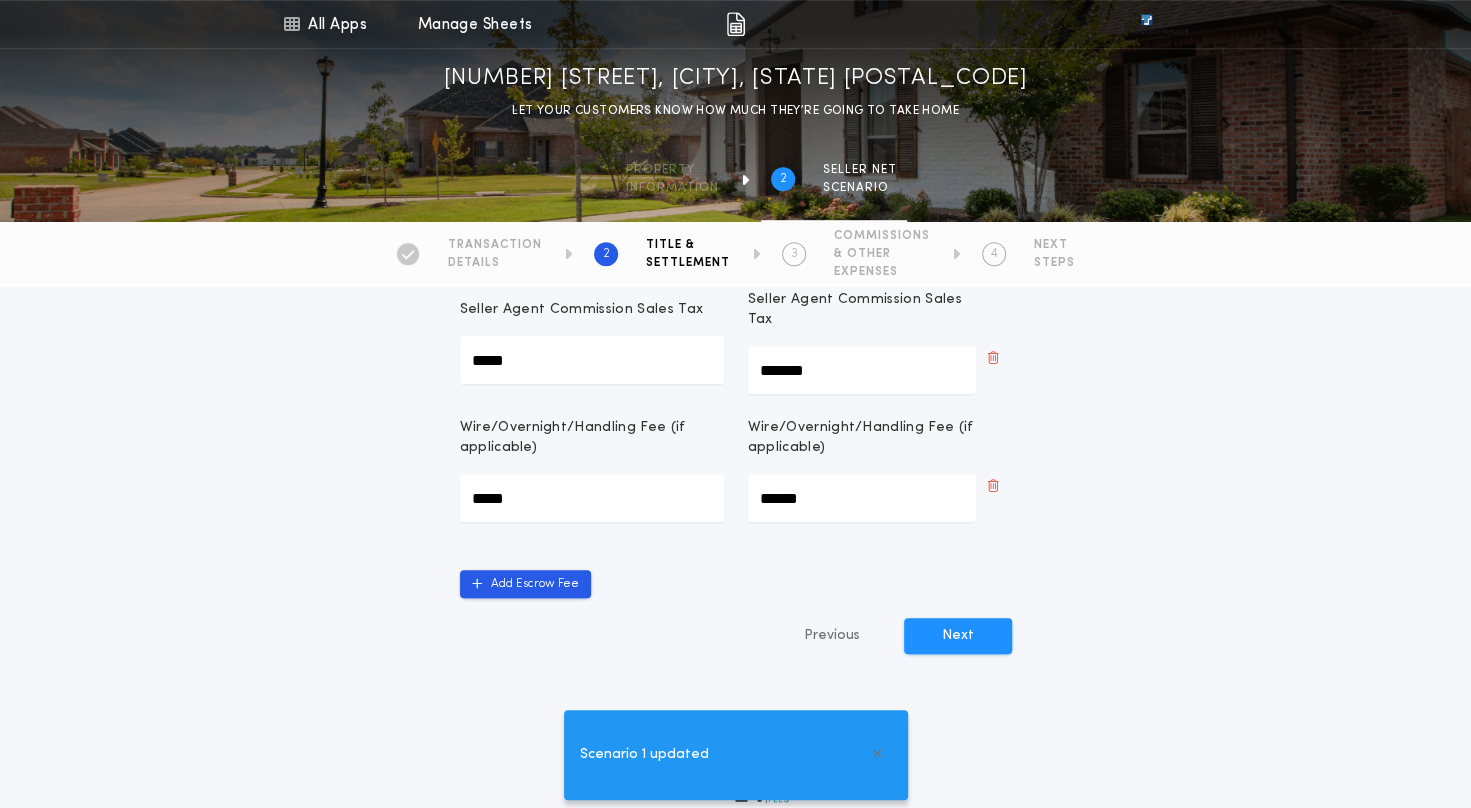 scroll, scrollTop: 800, scrollLeft: 0, axis: vertical 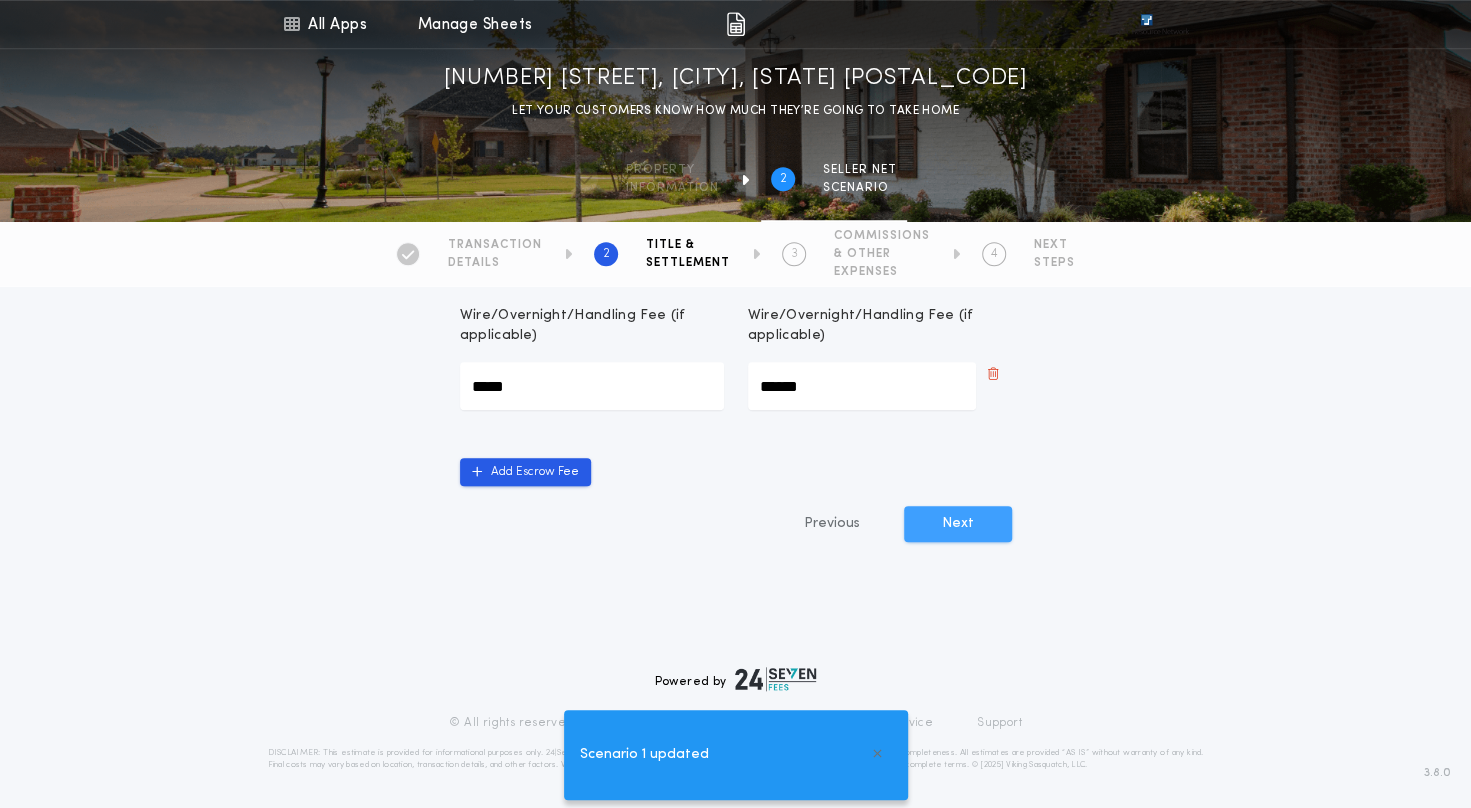 click on "Next" at bounding box center (958, 524) 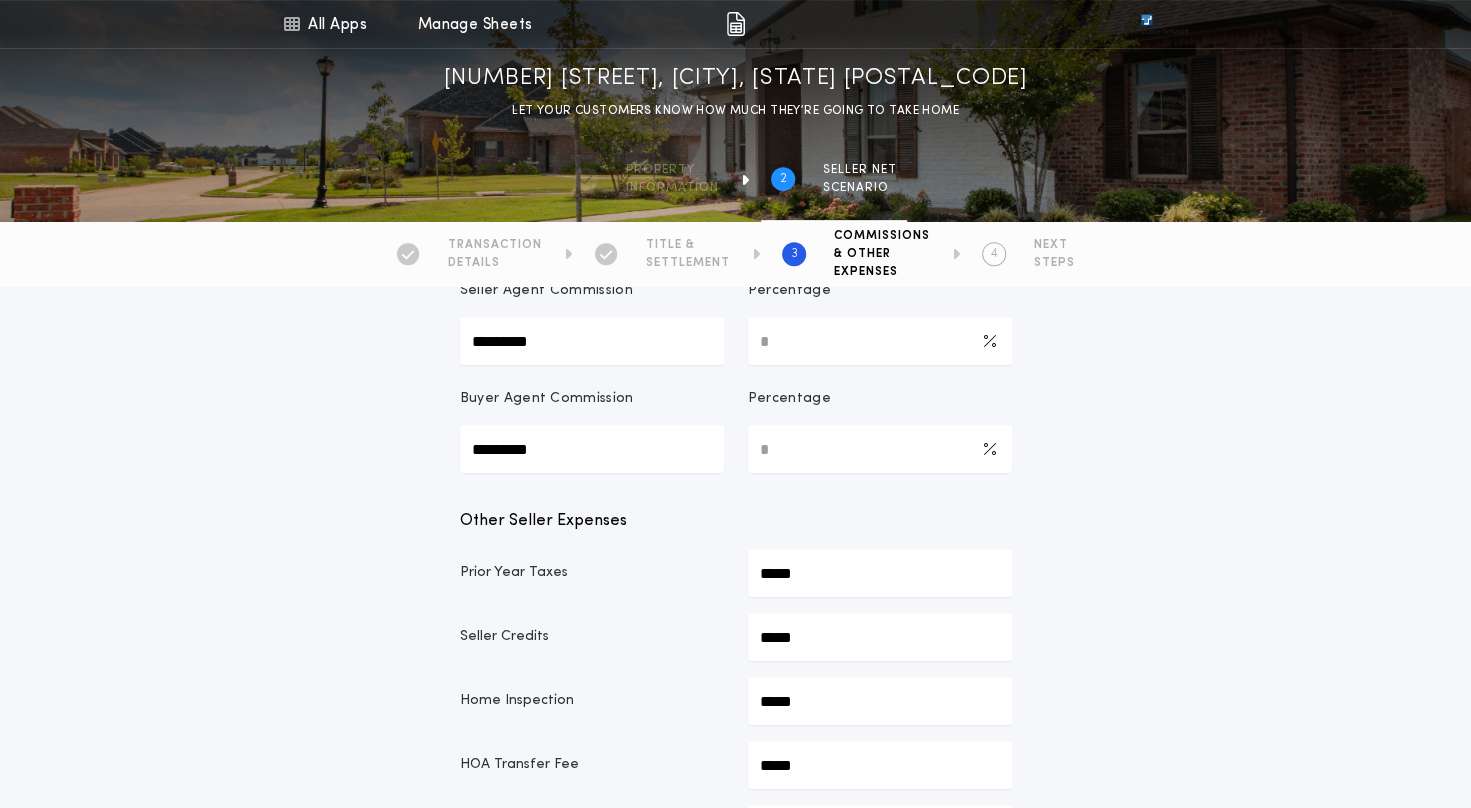 scroll, scrollTop: 500, scrollLeft: 0, axis: vertical 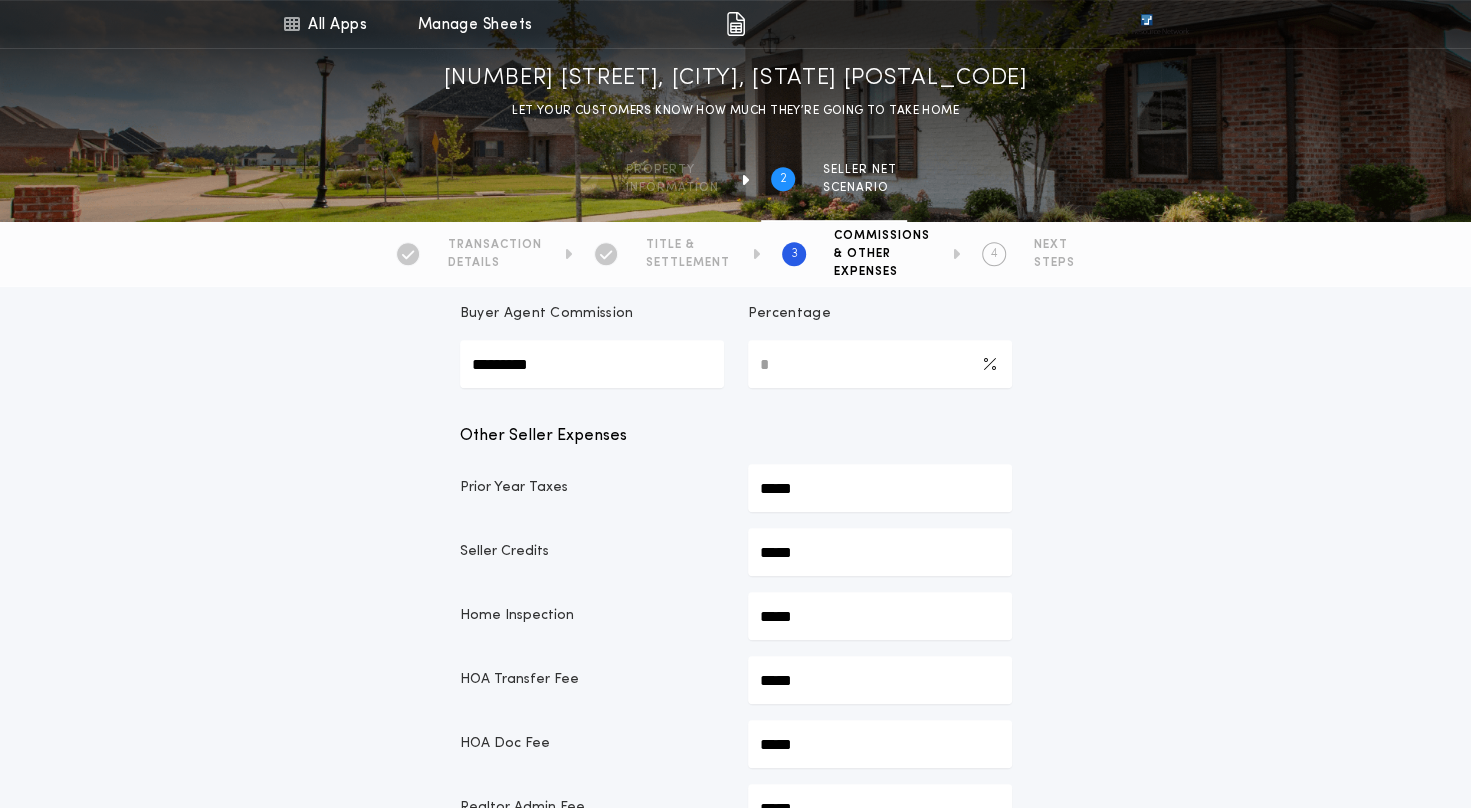 click on "*****" at bounding box center (880, -98) 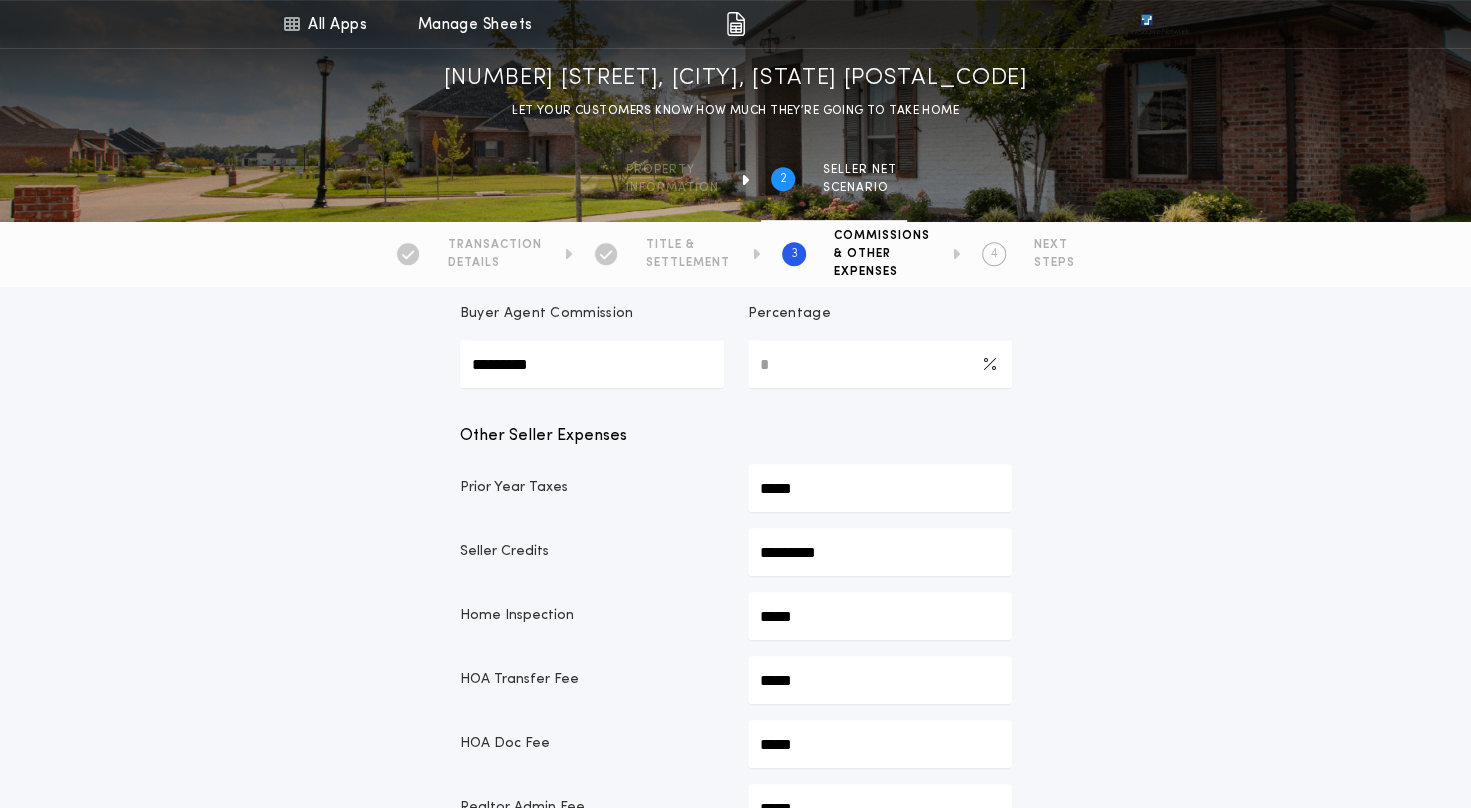 type on "*********" 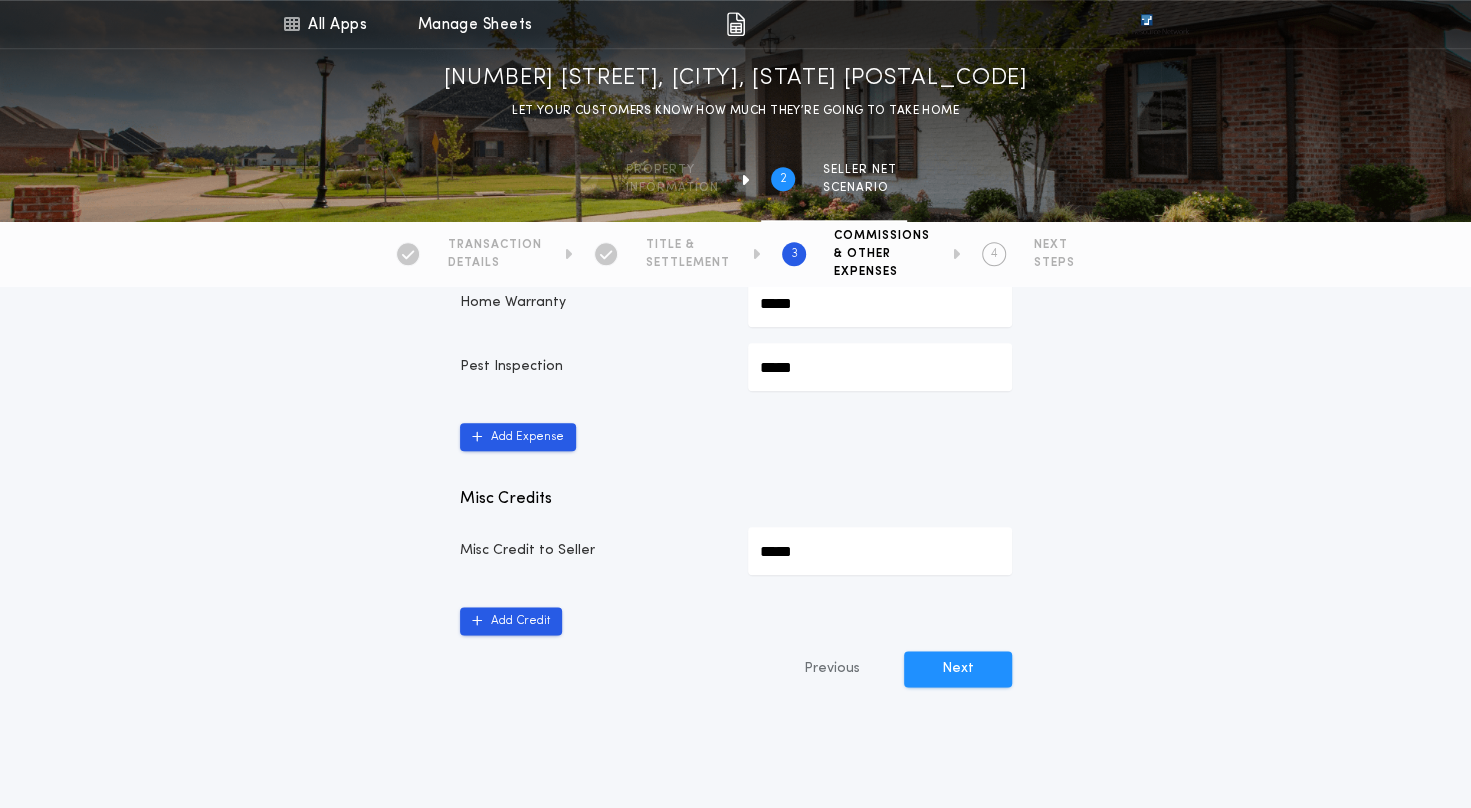 scroll, scrollTop: 1100, scrollLeft: 0, axis: vertical 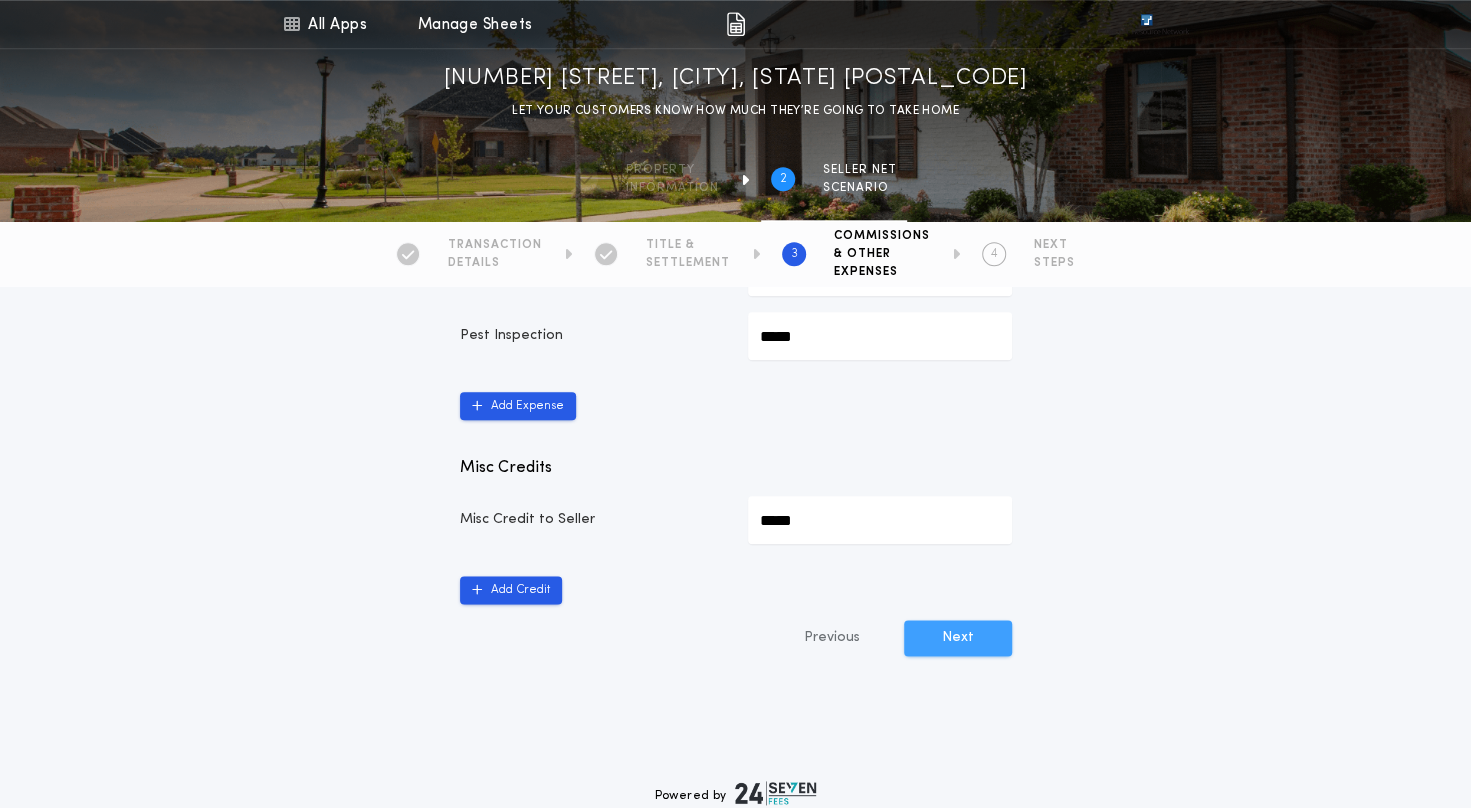 type on "*********" 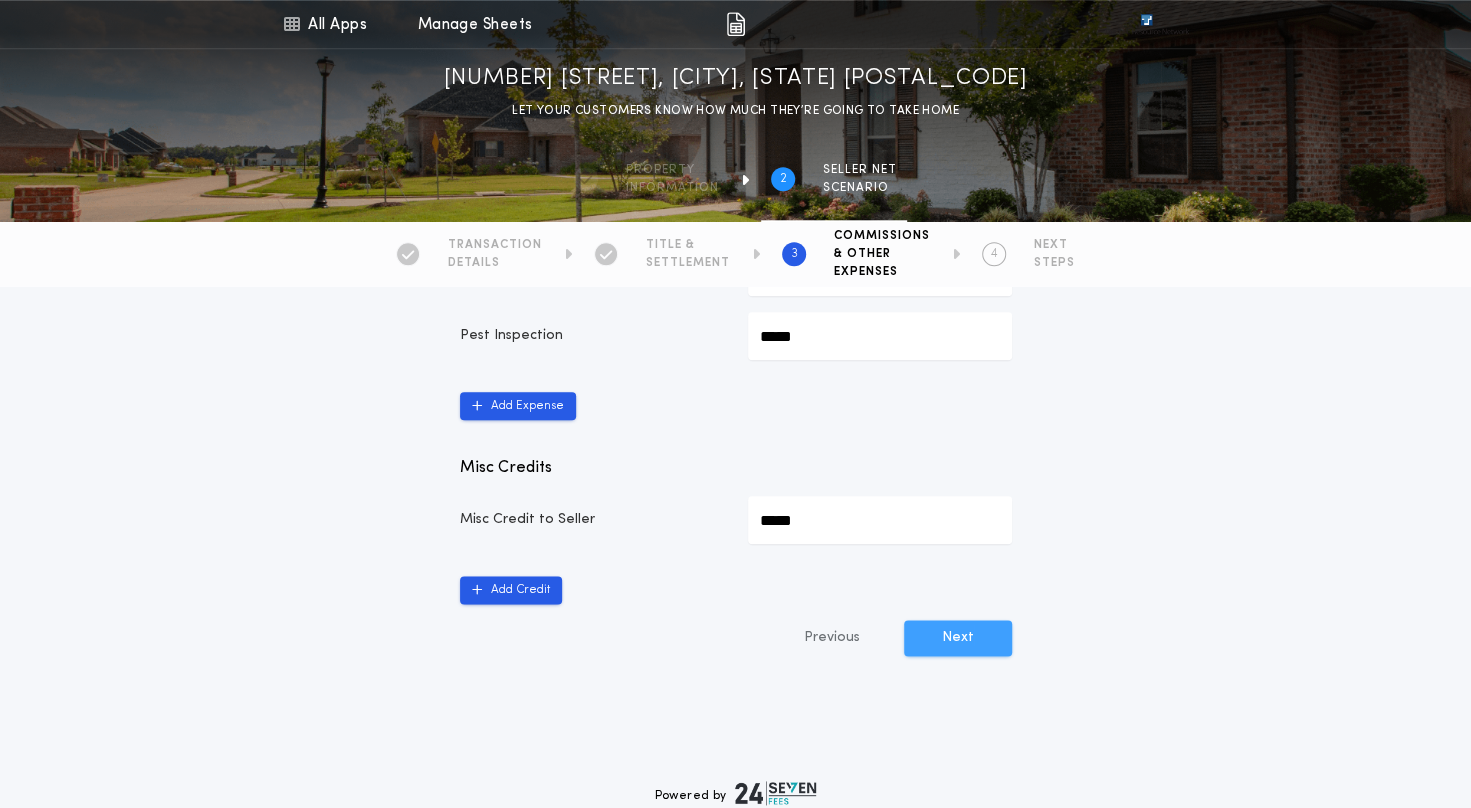 click on "Next" at bounding box center [958, 638] 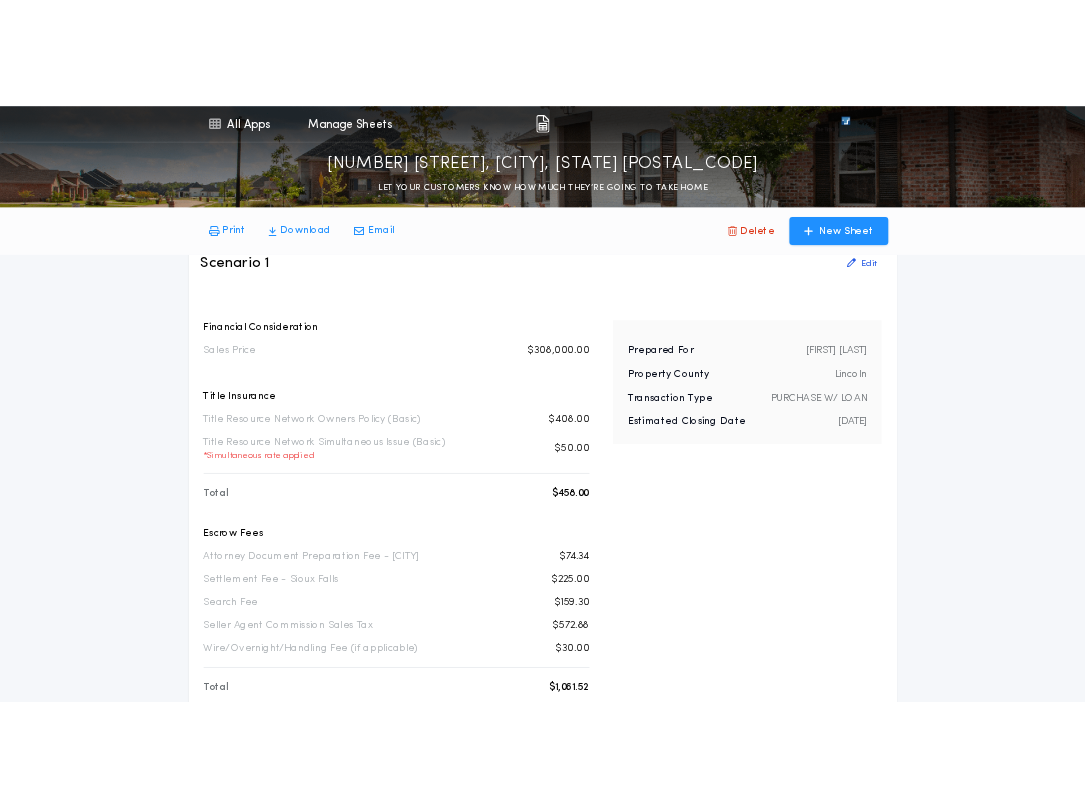 scroll, scrollTop: 0, scrollLeft: 0, axis: both 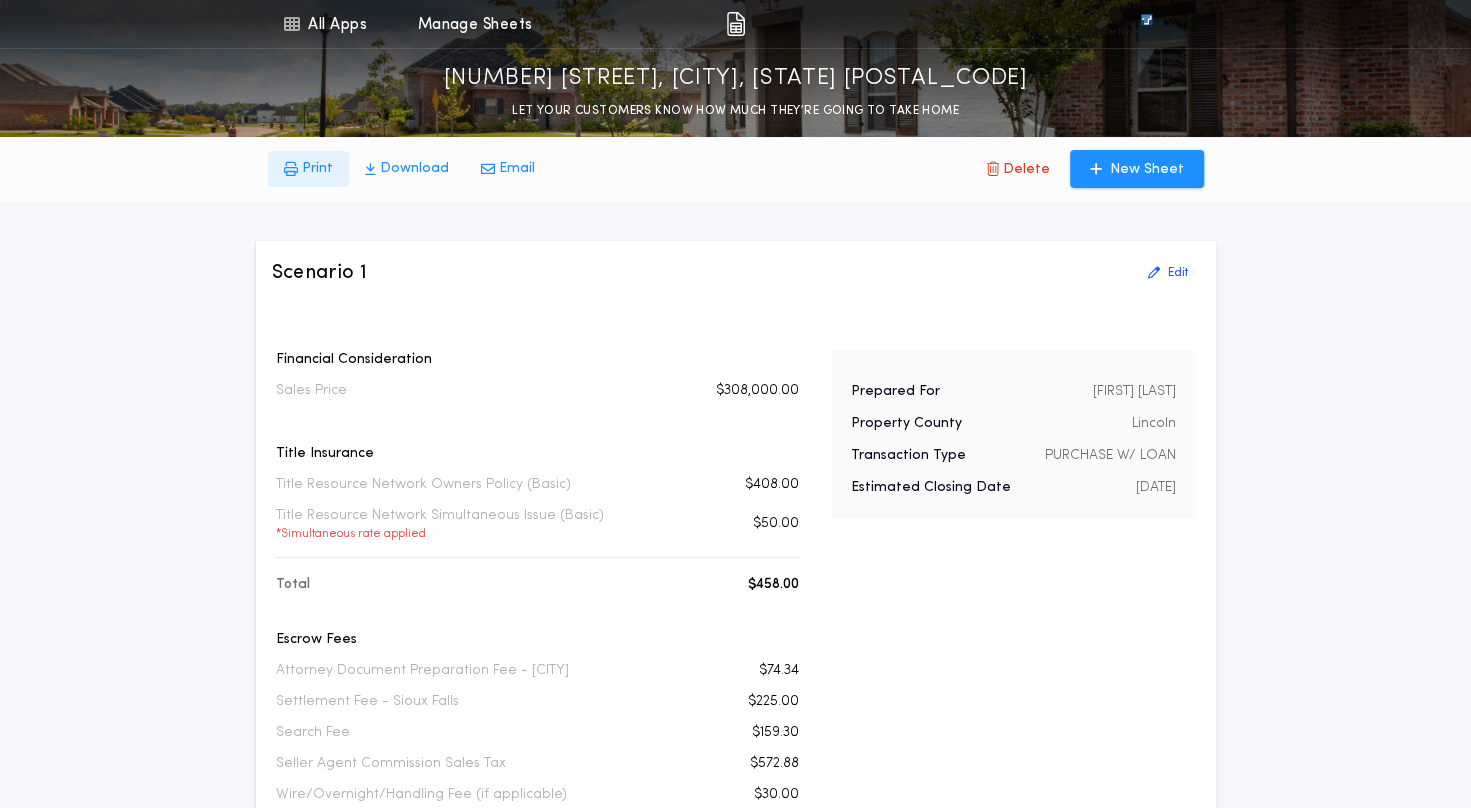 click on "Print" at bounding box center (317, 169) 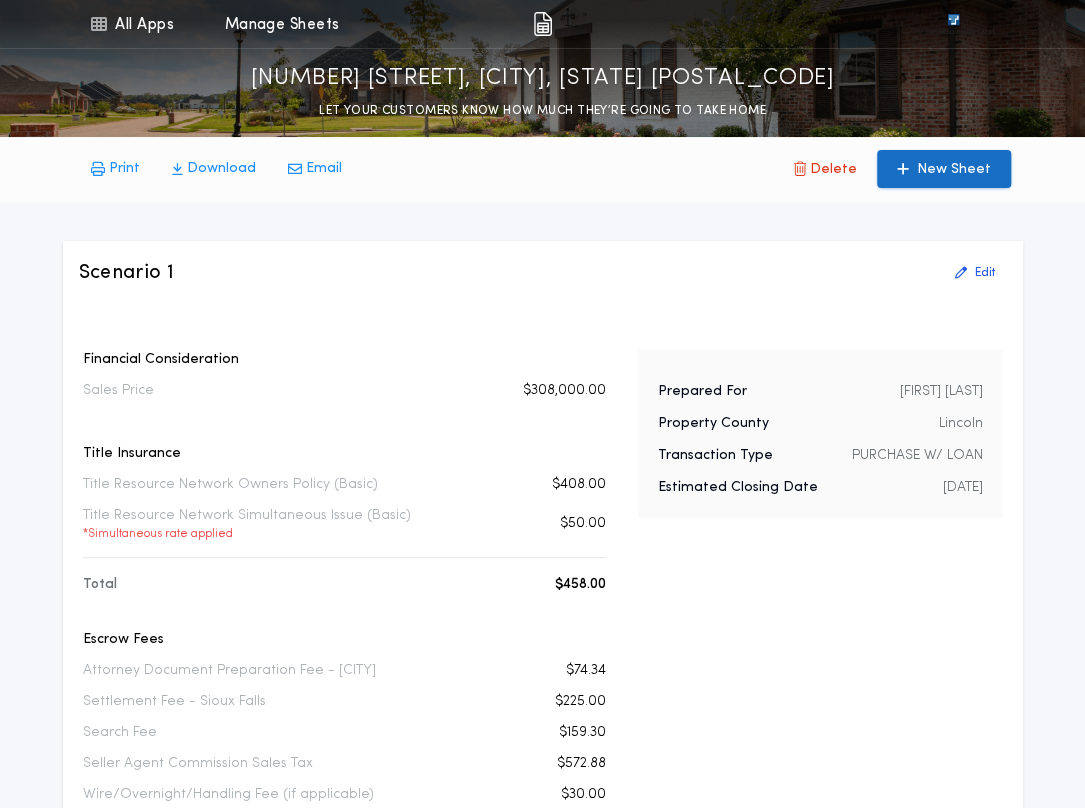 click on "New Sheet" at bounding box center (954, 170) 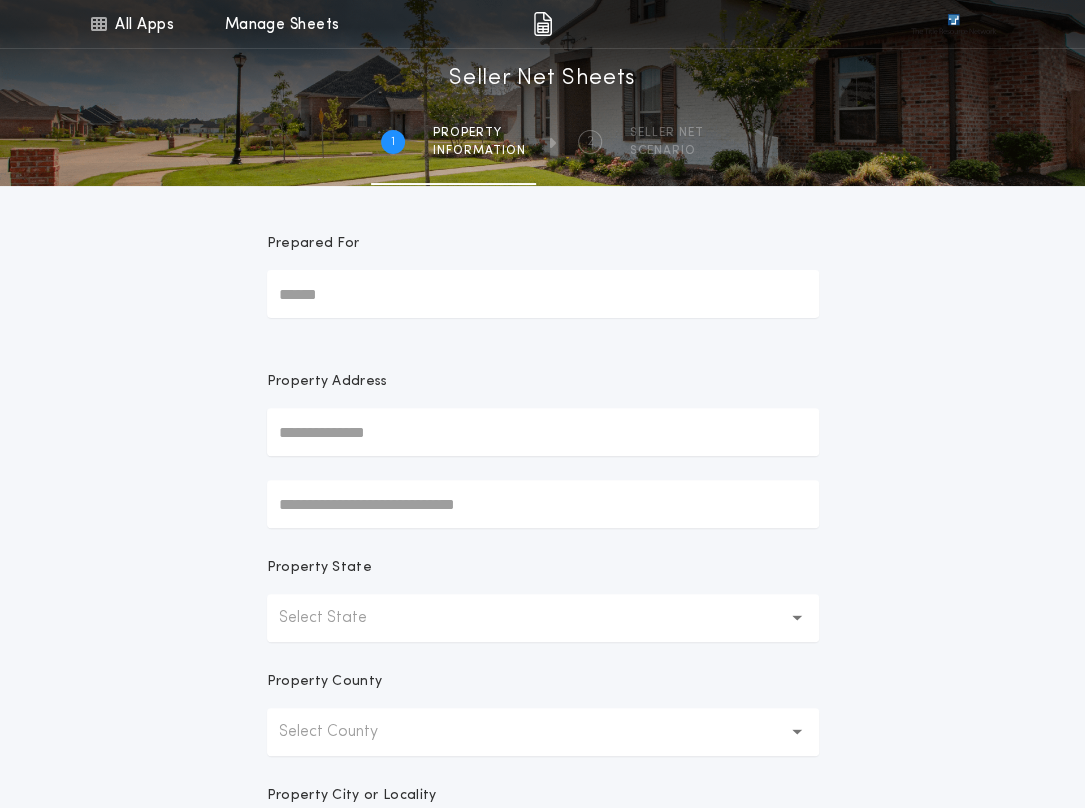 click on "Prepared For" at bounding box center [543, 294] 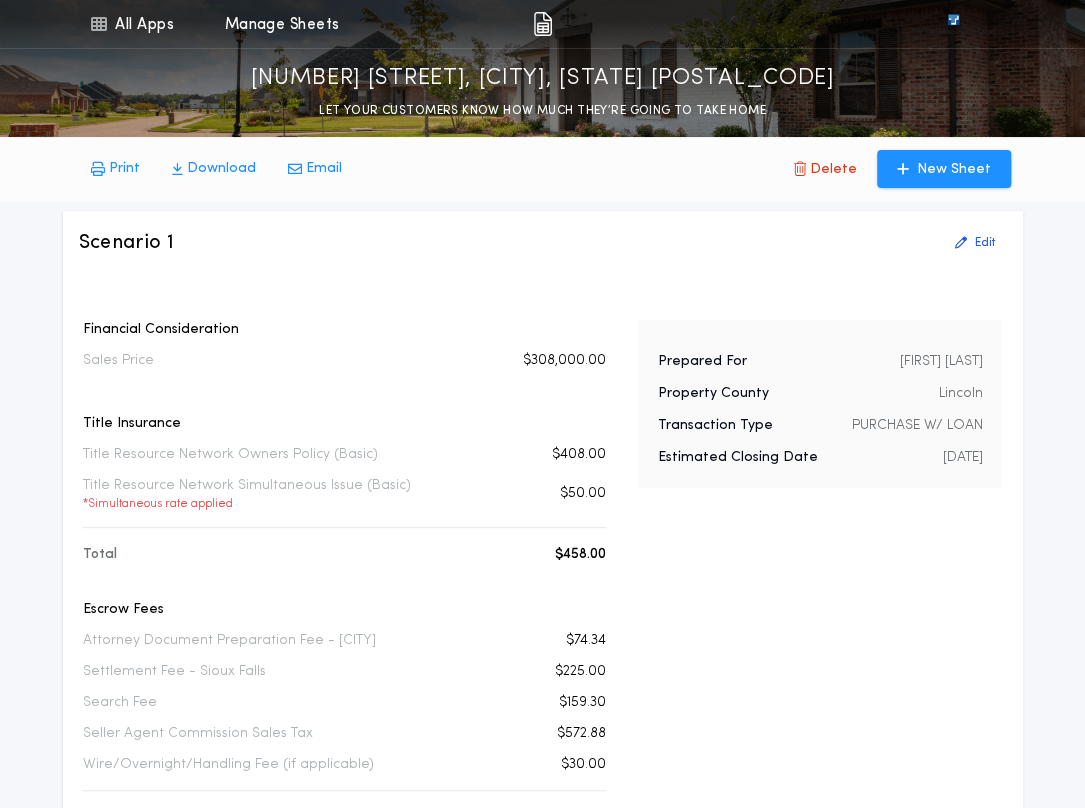 scroll, scrollTop: 0, scrollLeft: 0, axis: both 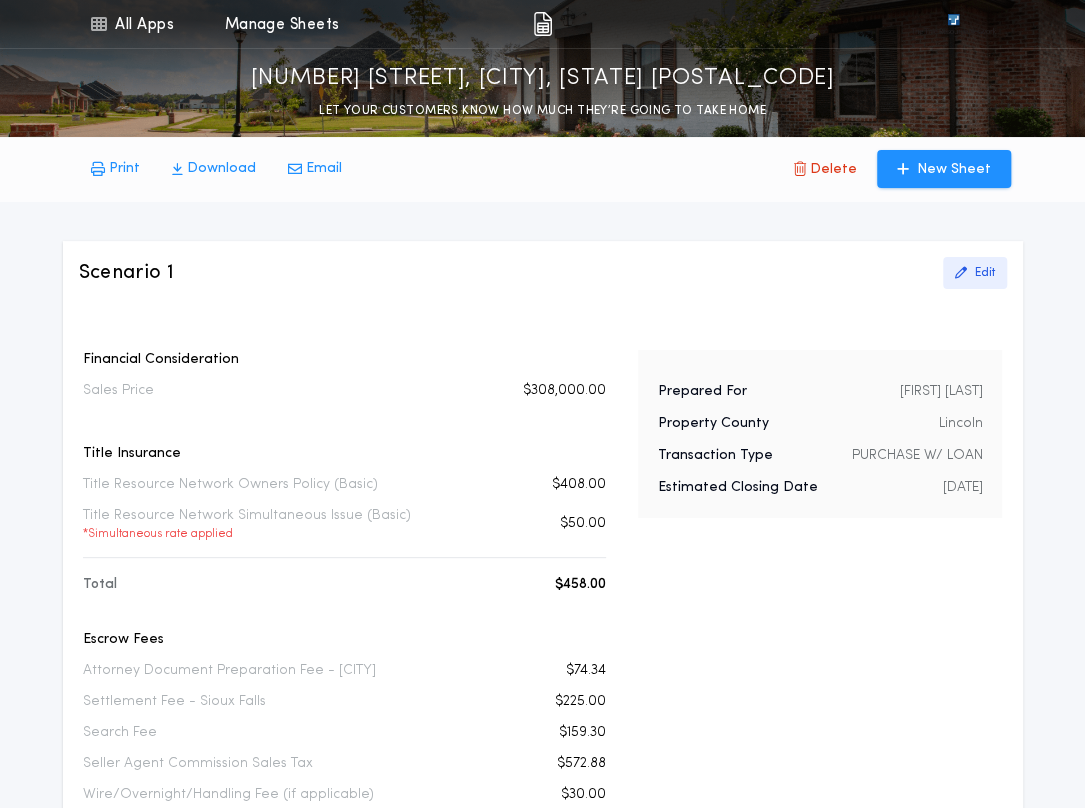 click on "Edit" at bounding box center [985, 273] 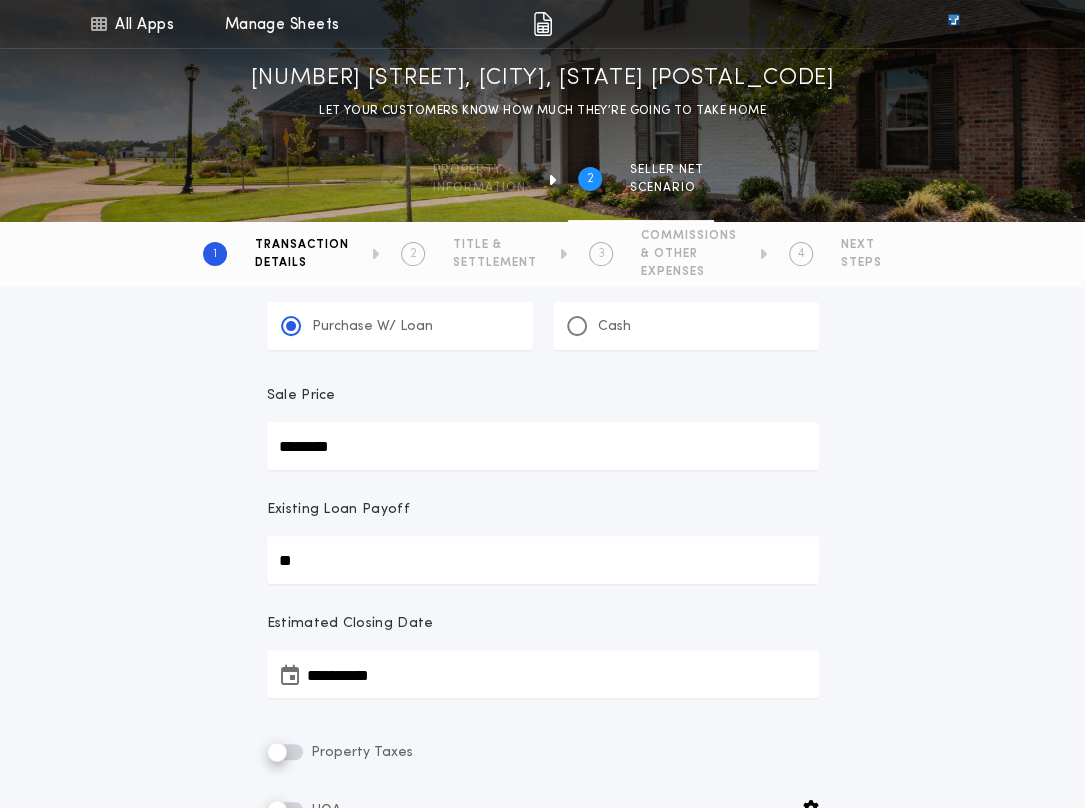 scroll, scrollTop: 0, scrollLeft: 0, axis: both 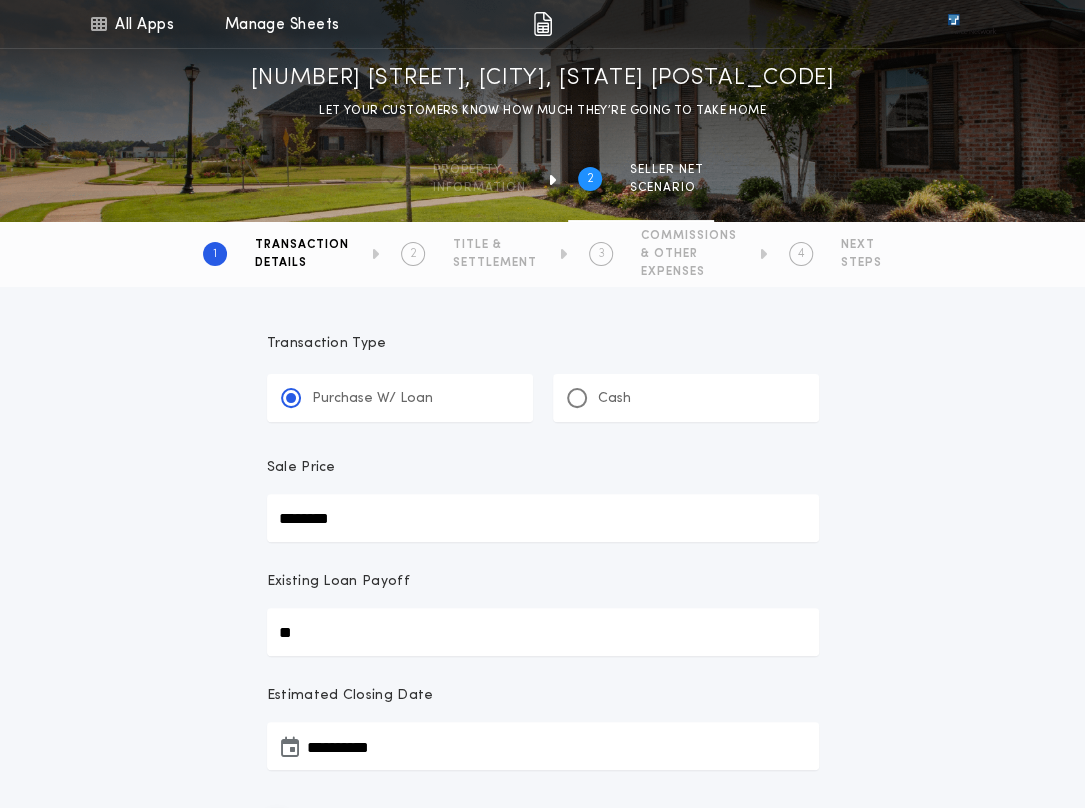click on "********" at bounding box center [543, 518] 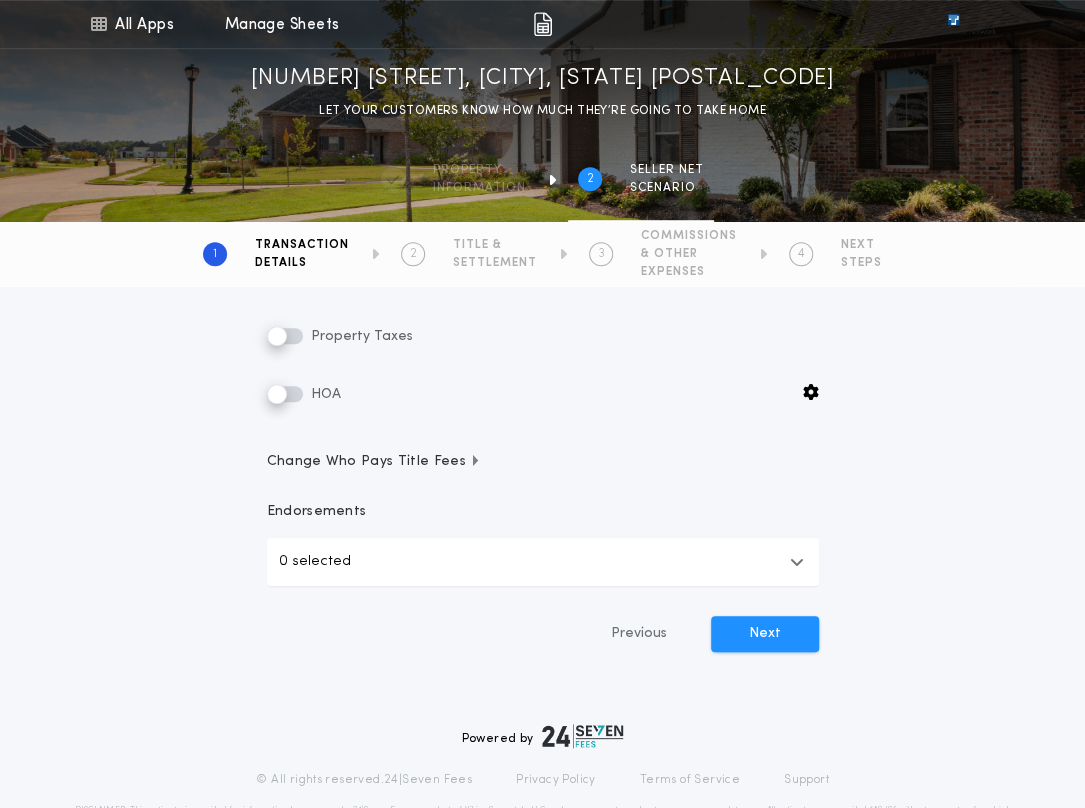scroll, scrollTop: 500, scrollLeft: 0, axis: vertical 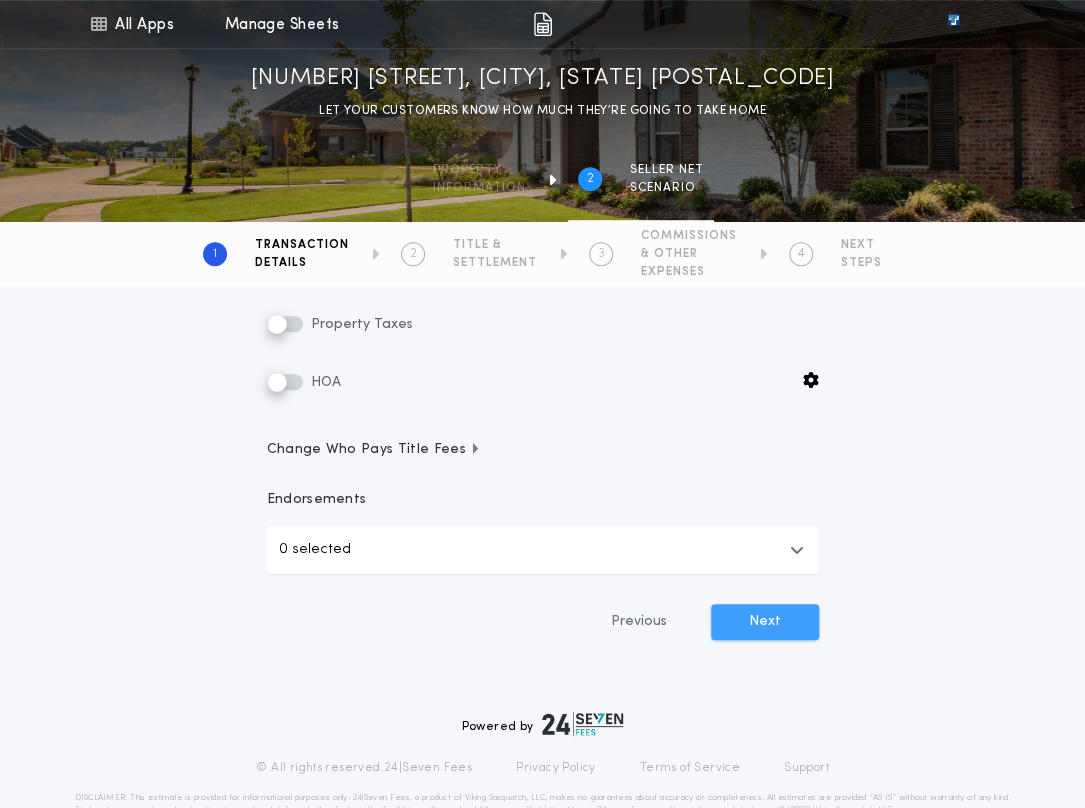 type on "********" 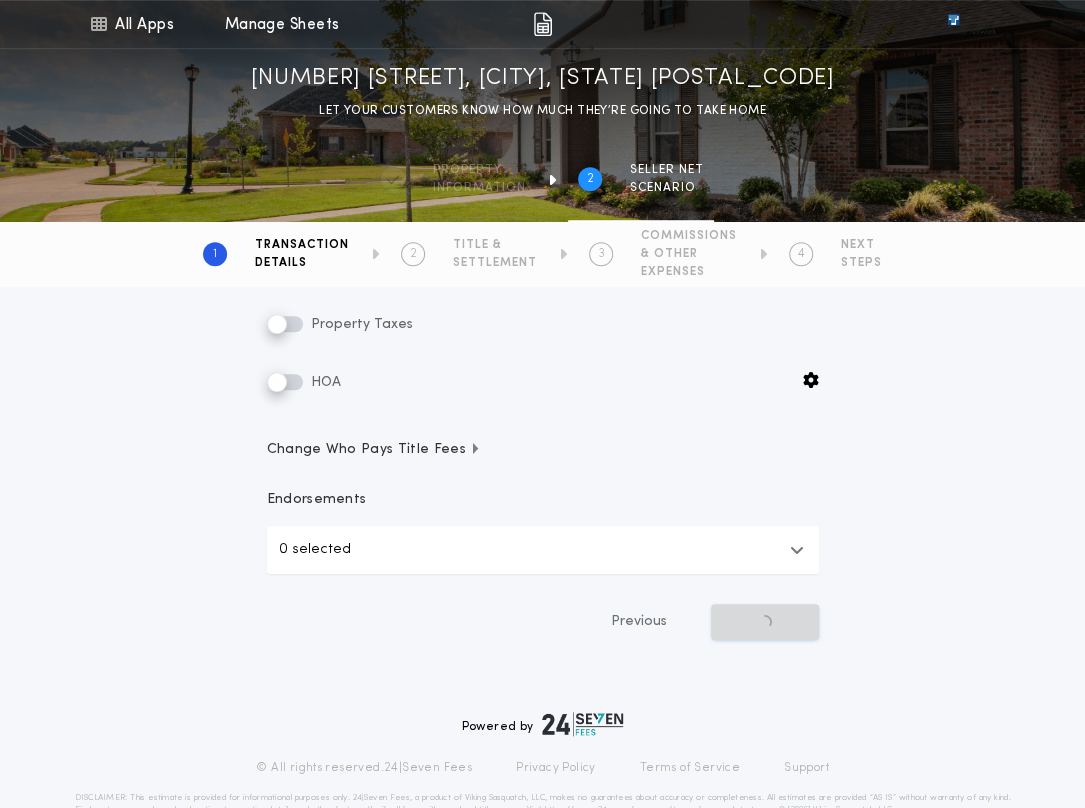 scroll, scrollTop: 0, scrollLeft: 0, axis: both 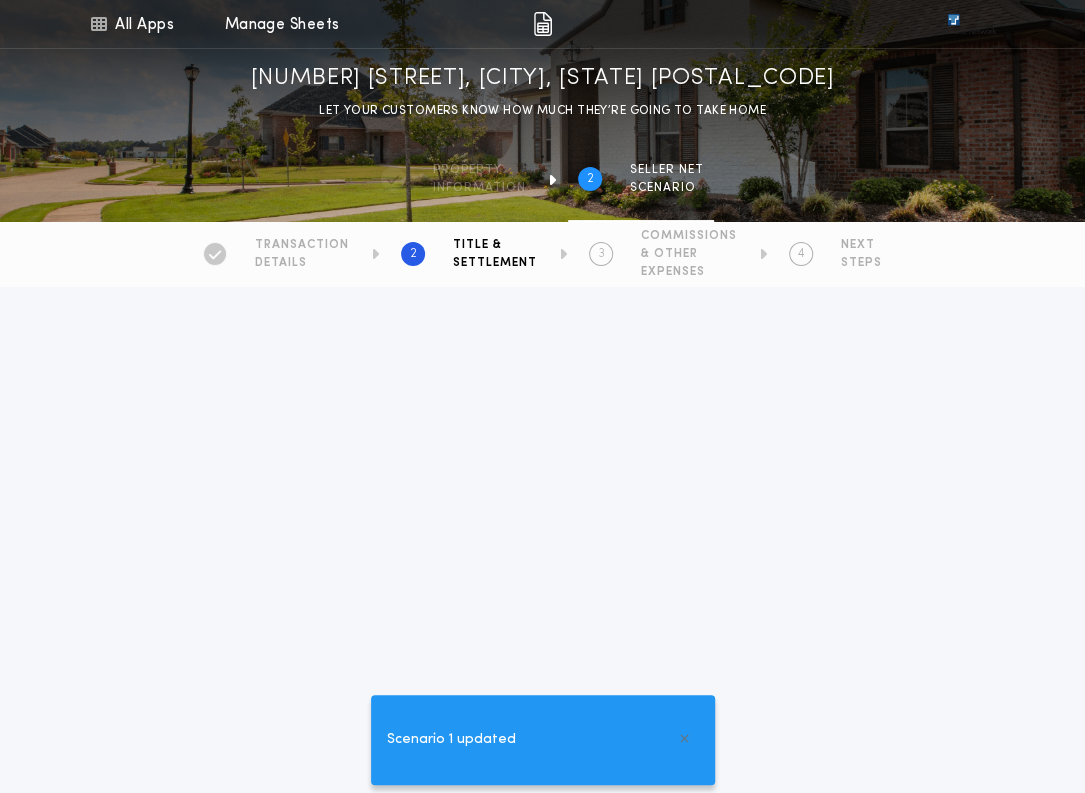 type on "*******" 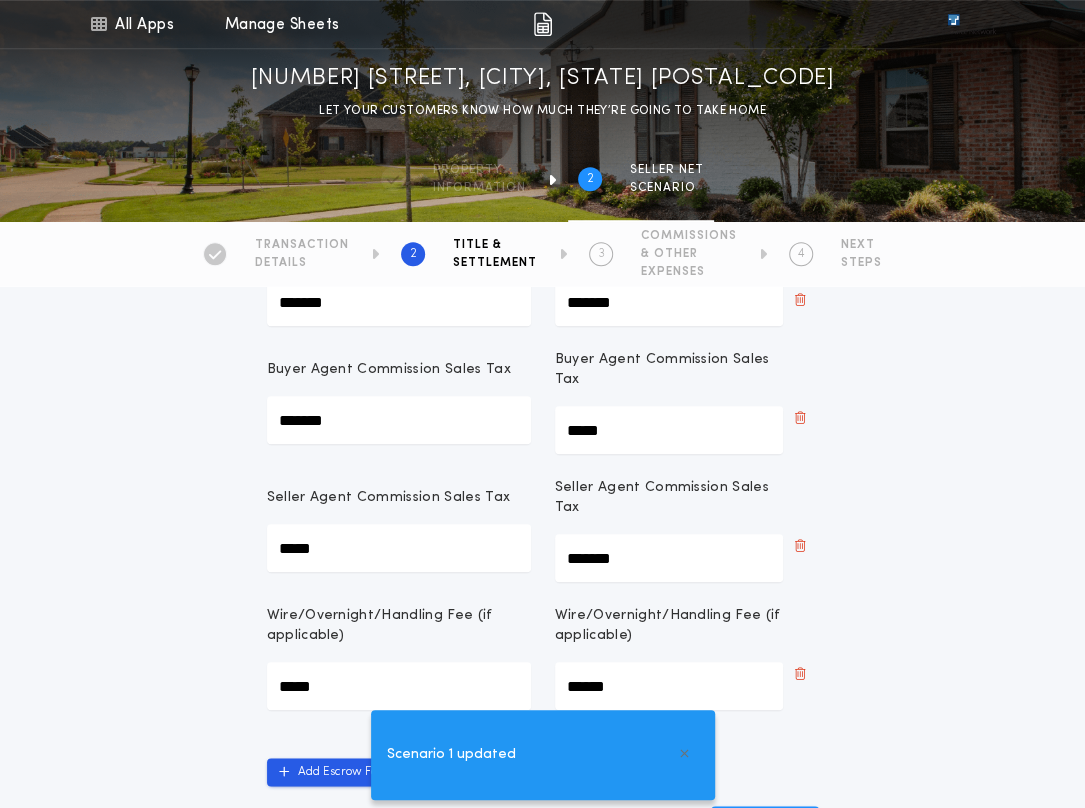 scroll, scrollTop: 800, scrollLeft: 0, axis: vertical 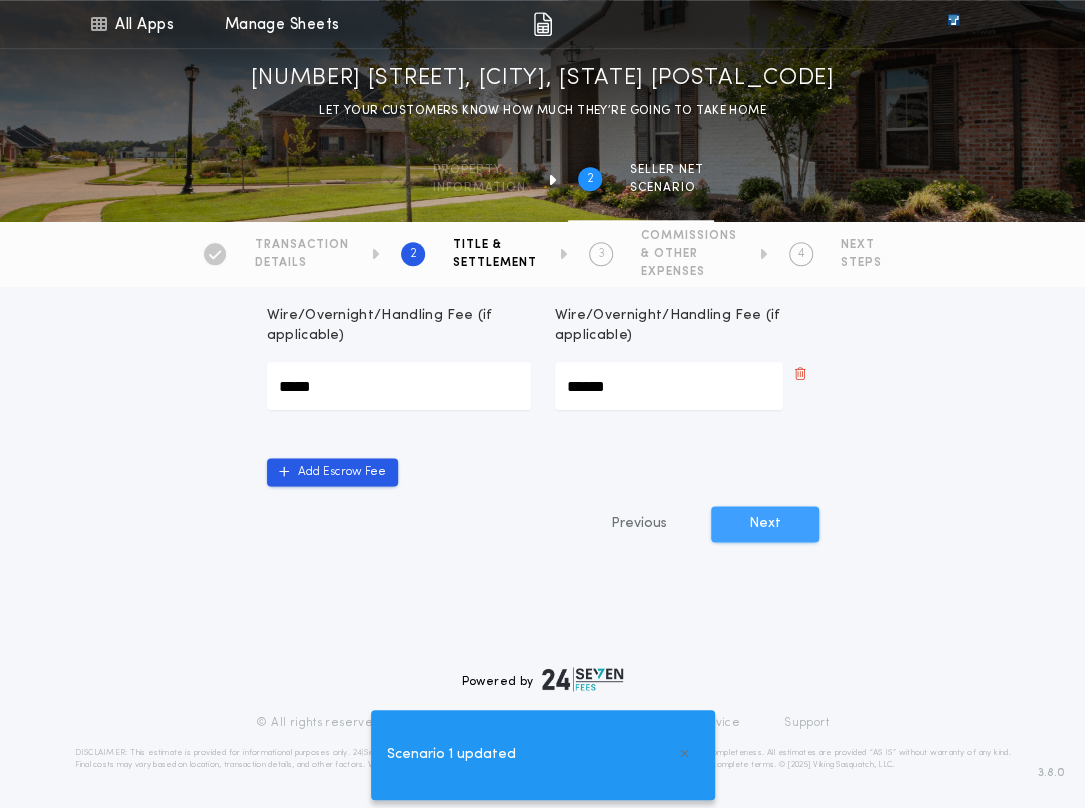 click on "Next" at bounding box center (765, 524) 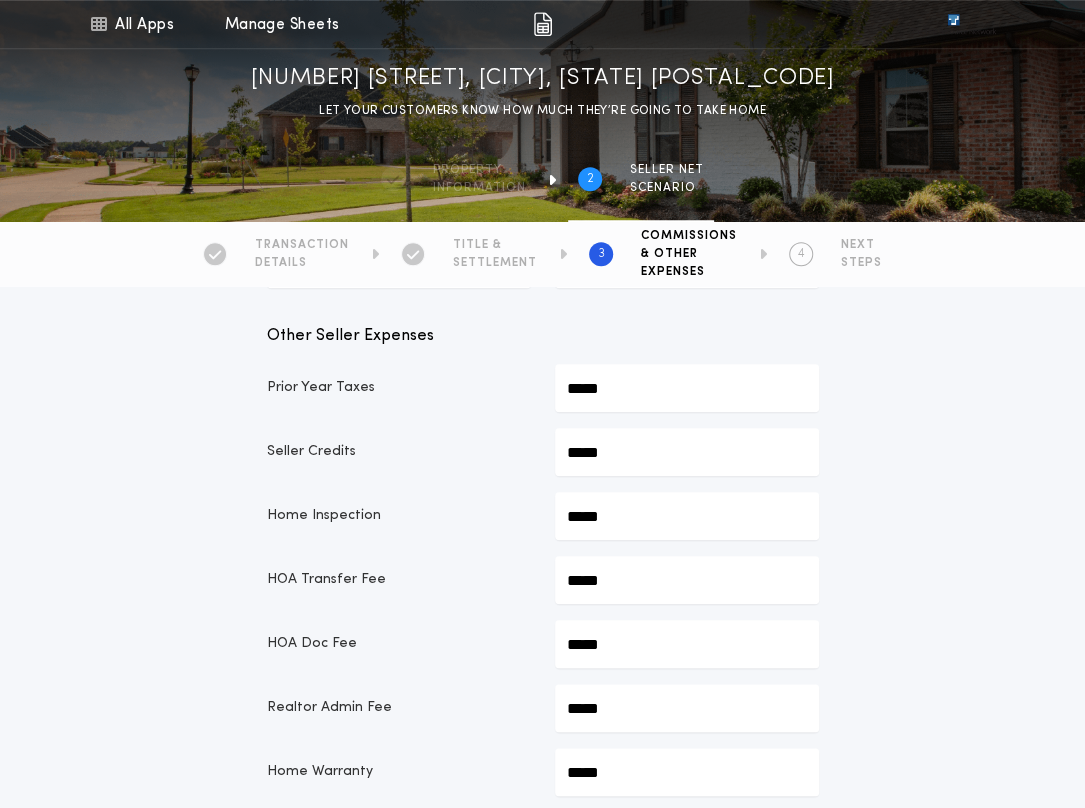 scroll, scrollTop: 1000, scrollLeft: 0, axis: vertical 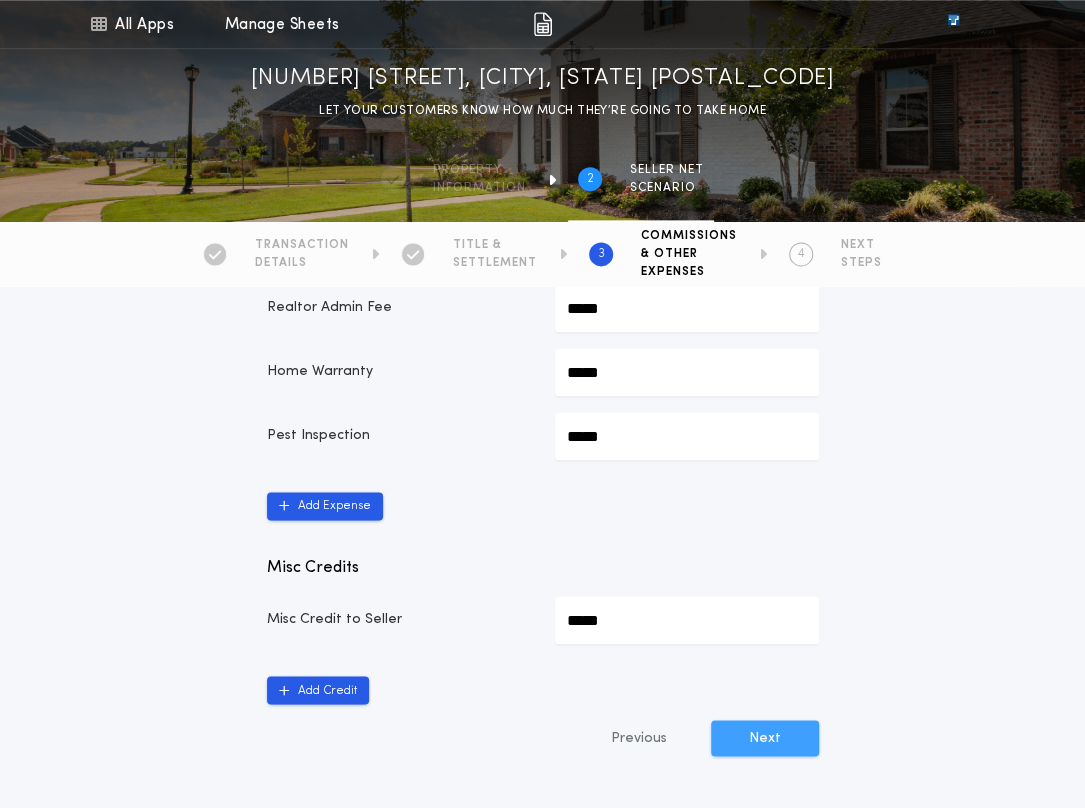 click on "Next" at bounding box center [765, 738] 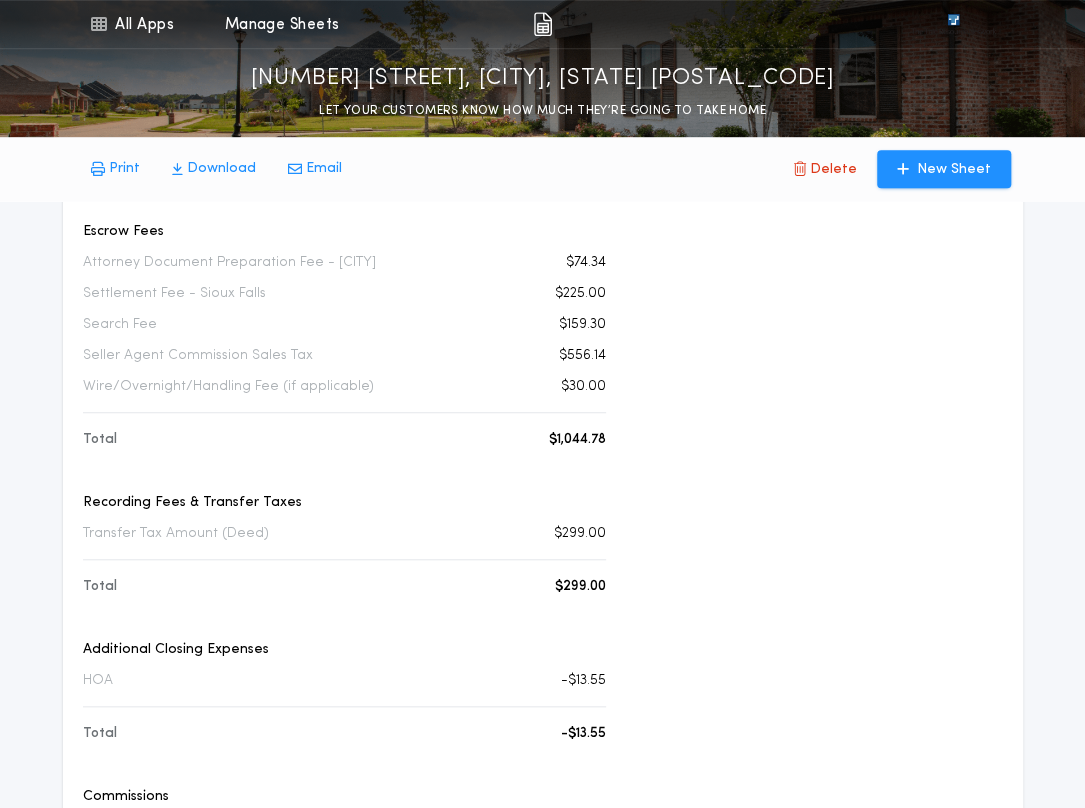 scroll, scrollTop: 400, scrollLeft: 0, axis: vertical 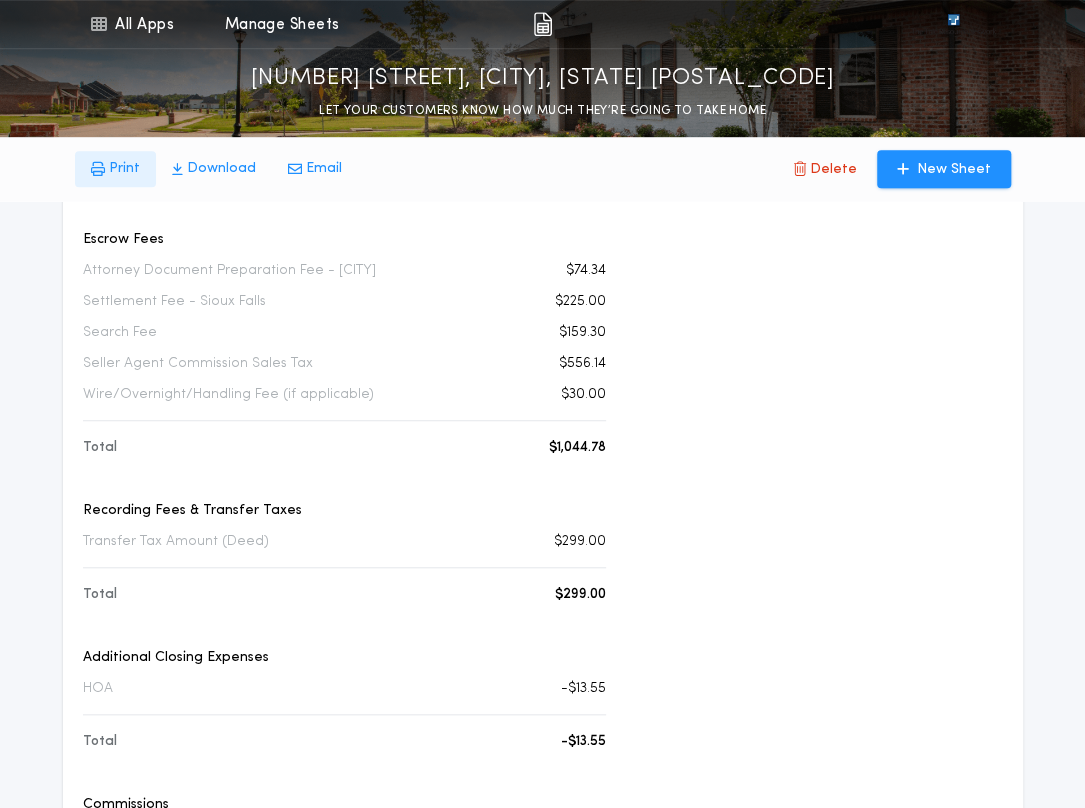 click on "Print" at bounding box center (124, 169) 